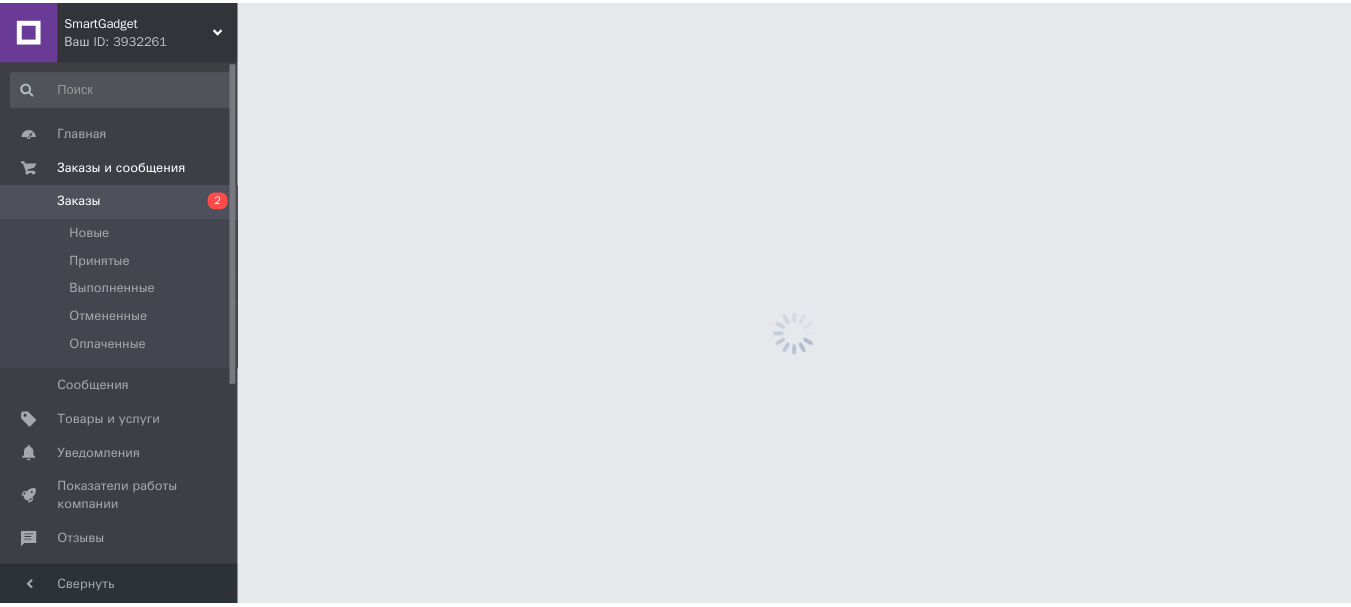 scroll, scrollTop: 0, scrollLeft: 0, axis: both 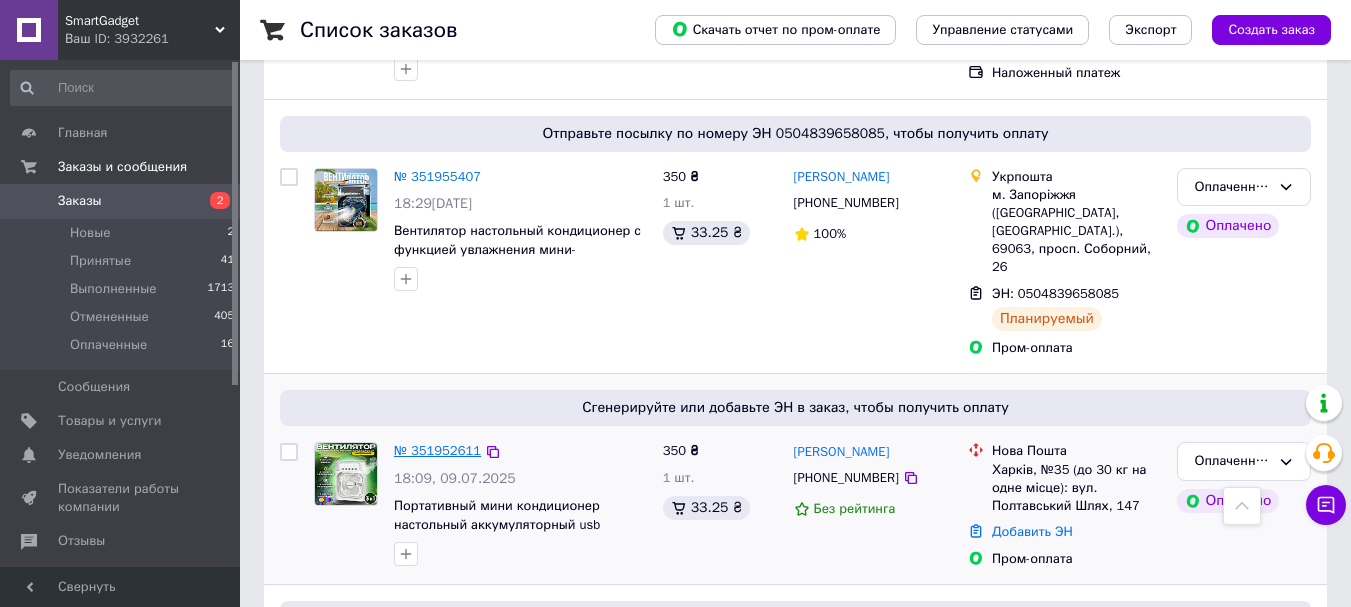 click on "№ 351952611" at bounding box center (437, 450) 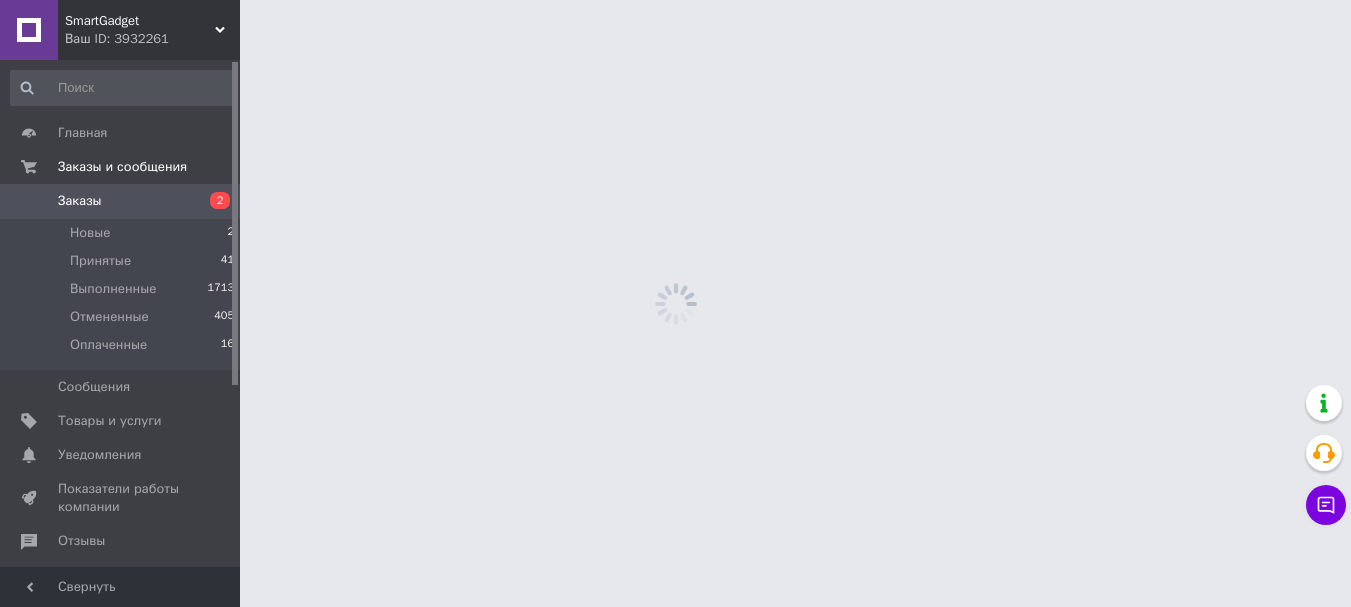 scroll, scrollTop: 0, scrollLeft: 0, axis: both 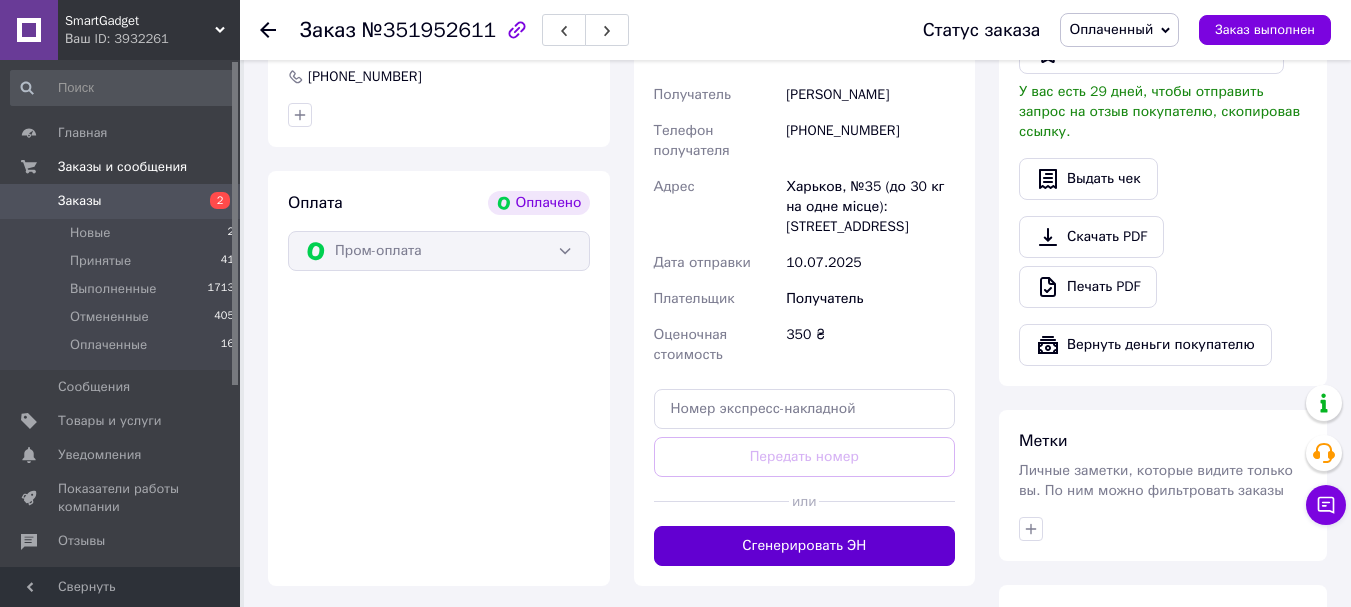 click on "Сгенерировать ЭН" at bounding box center [805, 546] 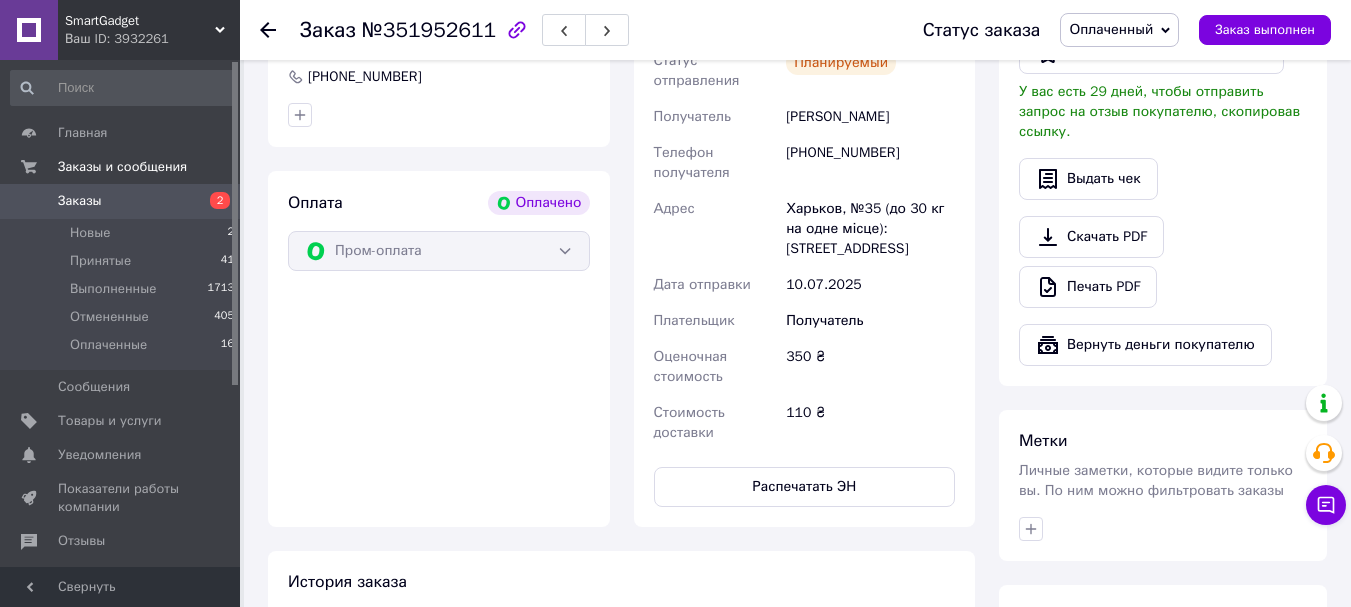 click on "Заказы" at bounding box center [80, 201] 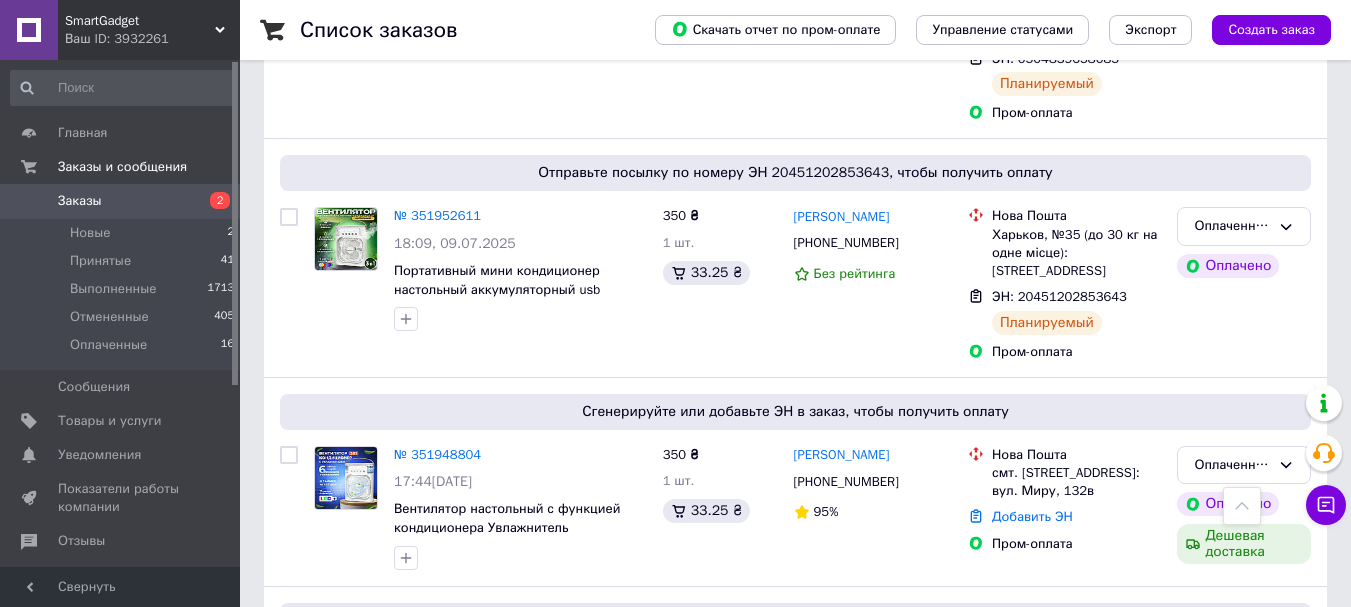 scroll, scrollTop: 0, scrollLeft: 0, axis: both 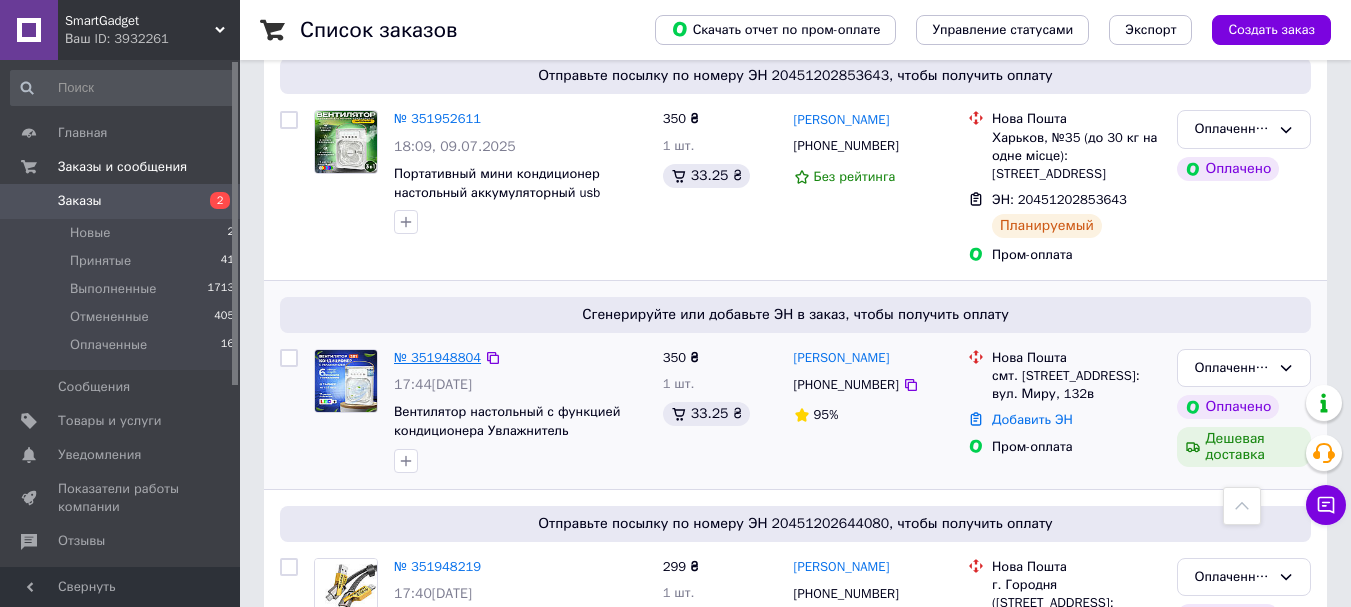 click on "№ 351948804" at bounding box center (437, 357) 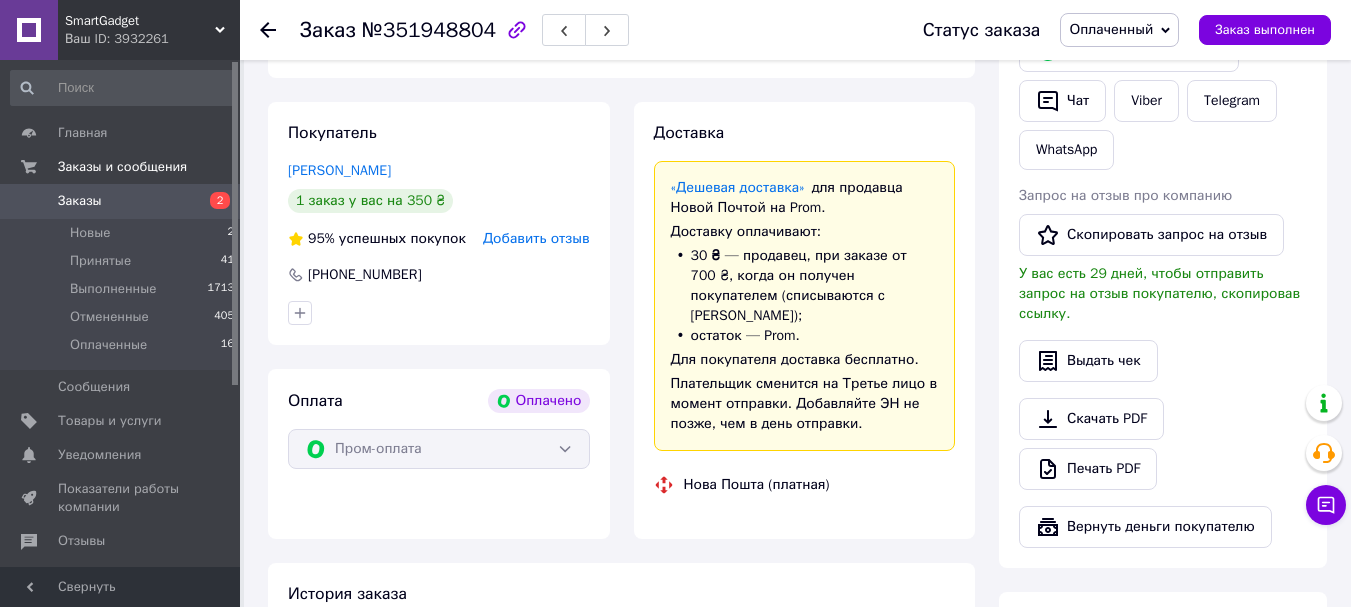 scroll, scrollTop: 960, scrollLeft: 0, axis: vertical 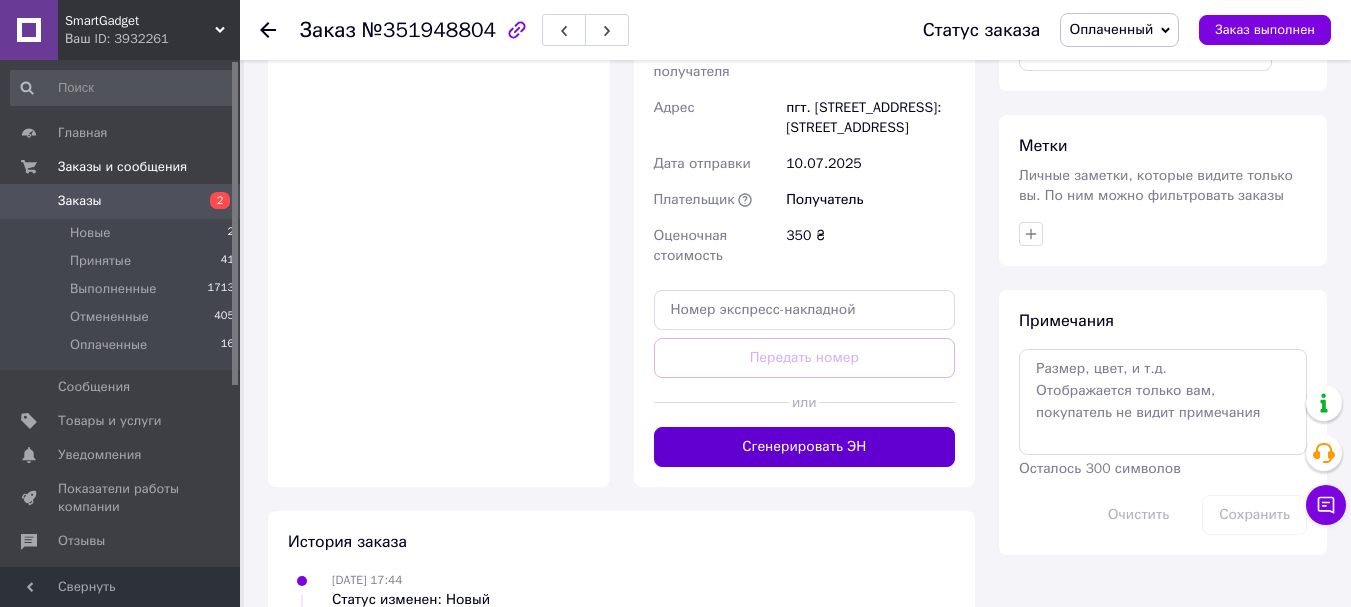 click on "Сгенерировать ЭН" at bounding box center (805, 447) 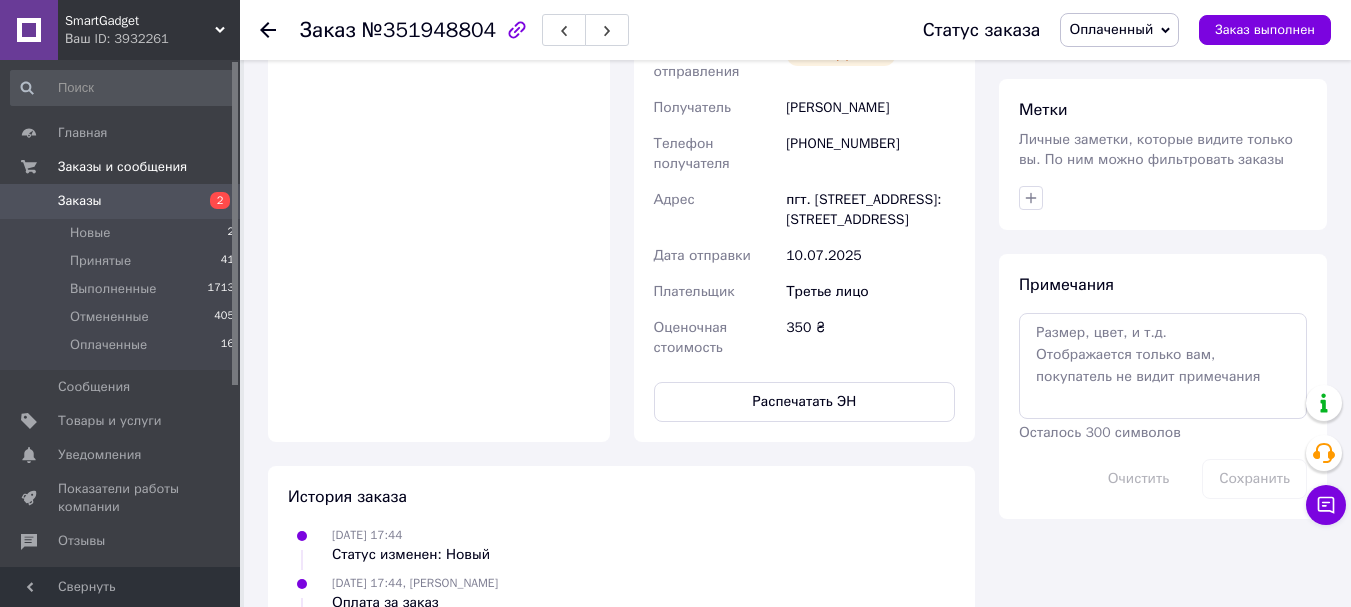 click on "Заказы" at bounding box center (121, 201) 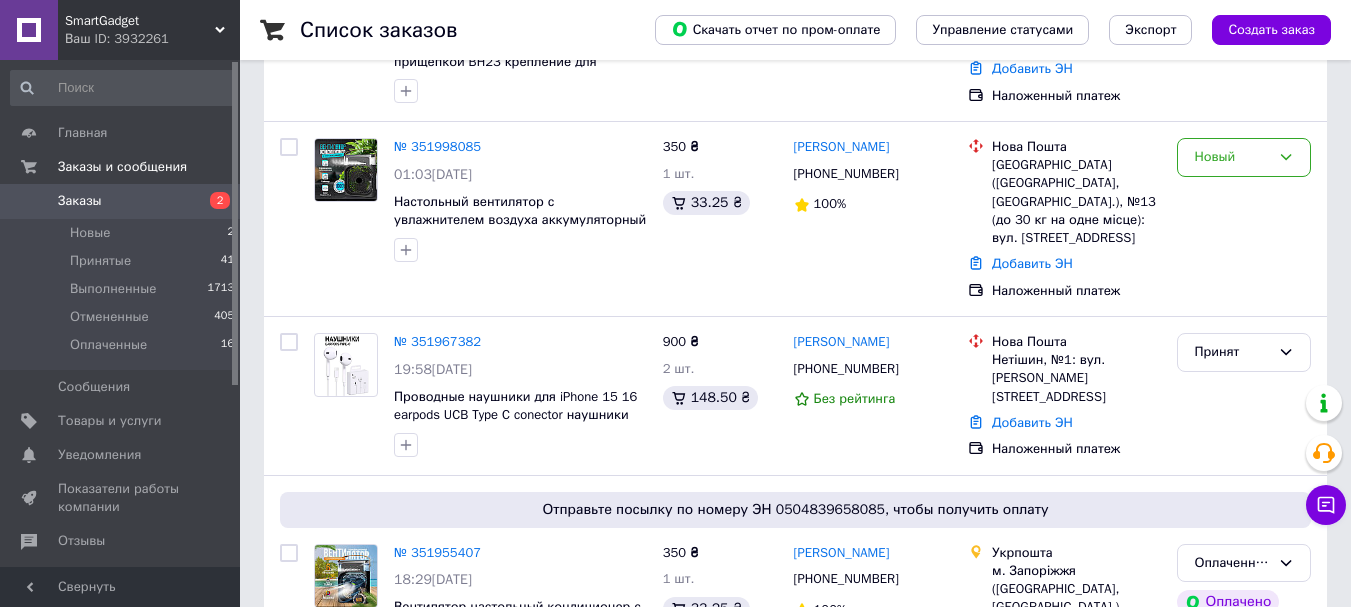 scroll, scrollTop: 283, scrollLeft: 0, axis: vertical 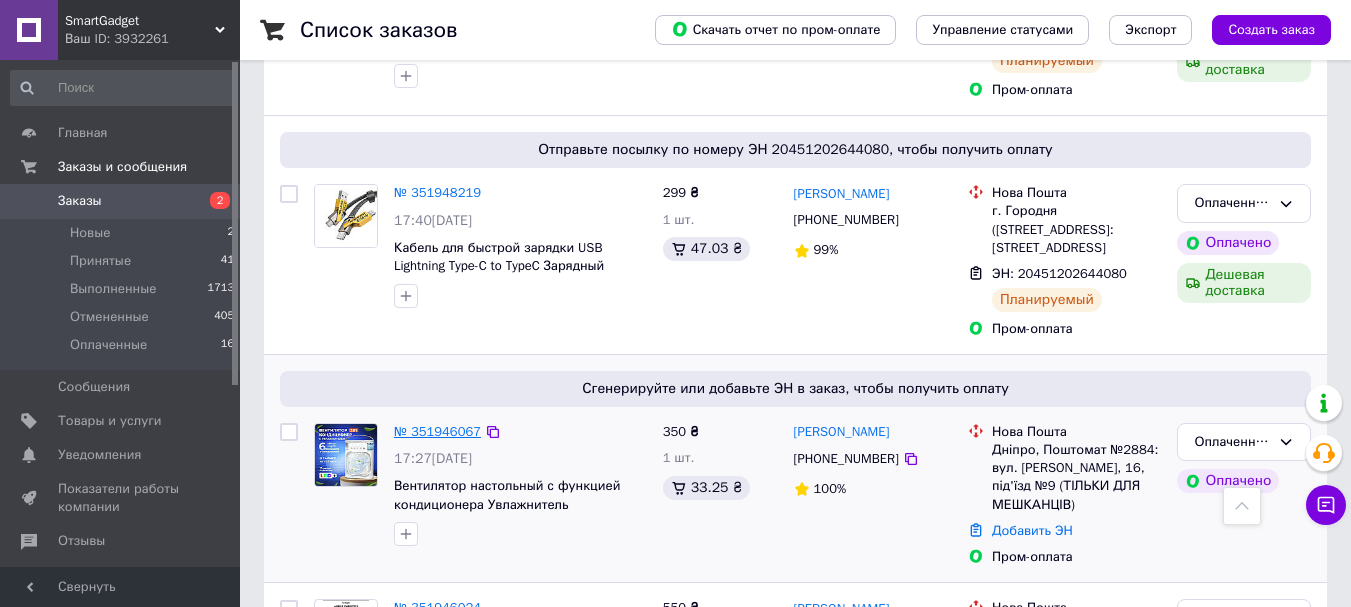 click on "№ 351946067" at bounding box center (437, 431) 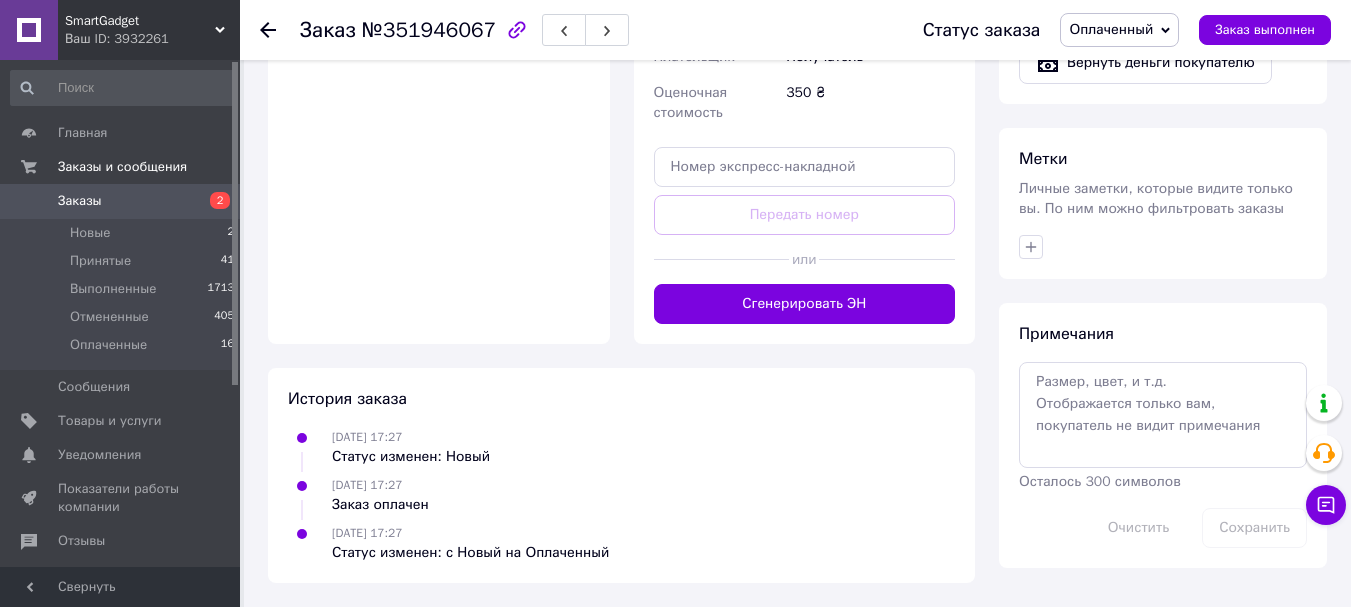 scroll, scrollTop: 927, scrollLeft: 0, axis: vertical 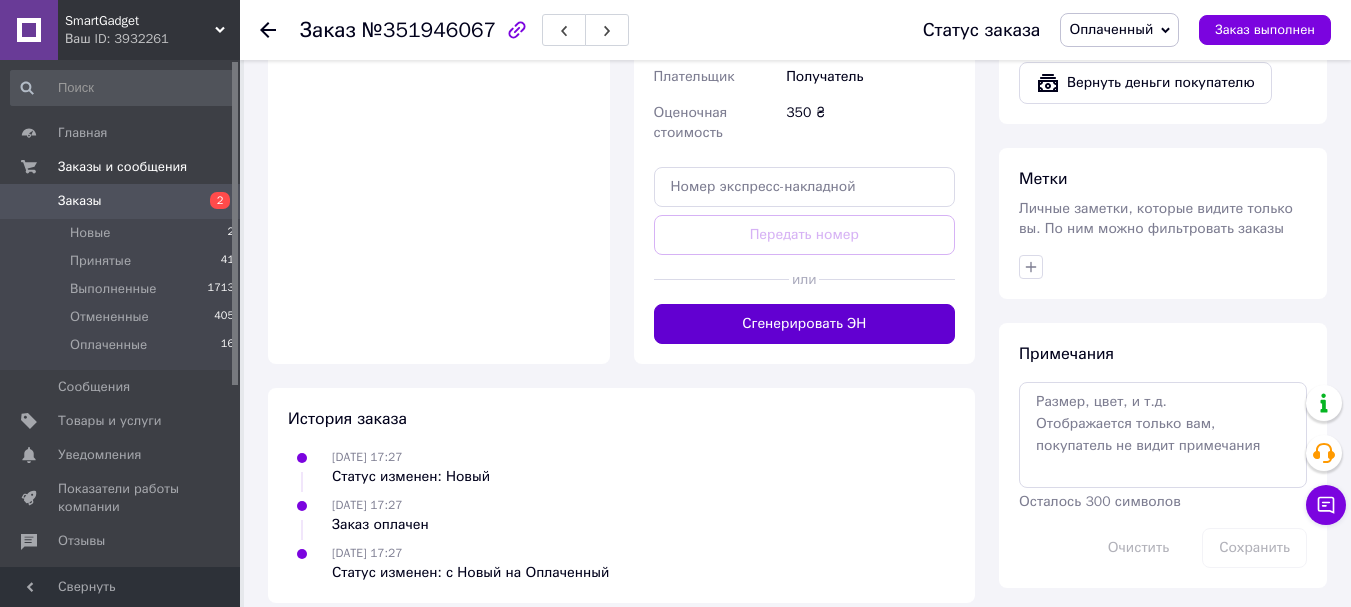 click on "Сгенерировать ЭН" at bounding box center (805, 324) 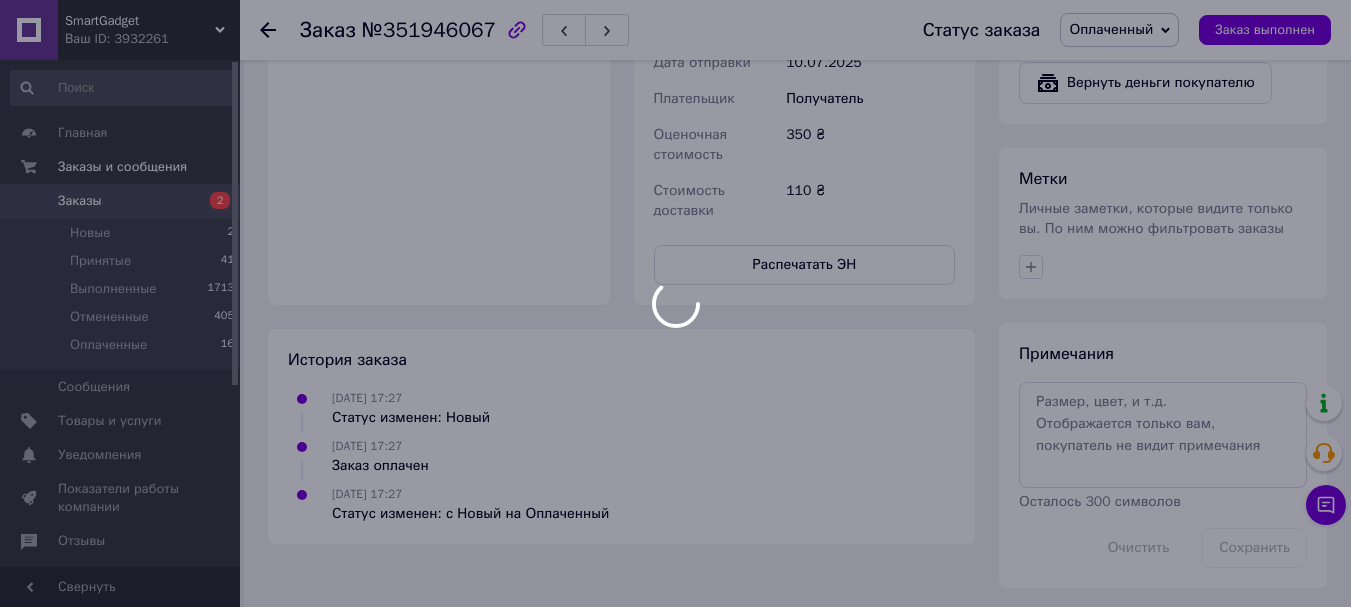 scroll, scrollTop: 912, scrollLeft: 0, axis: vertical 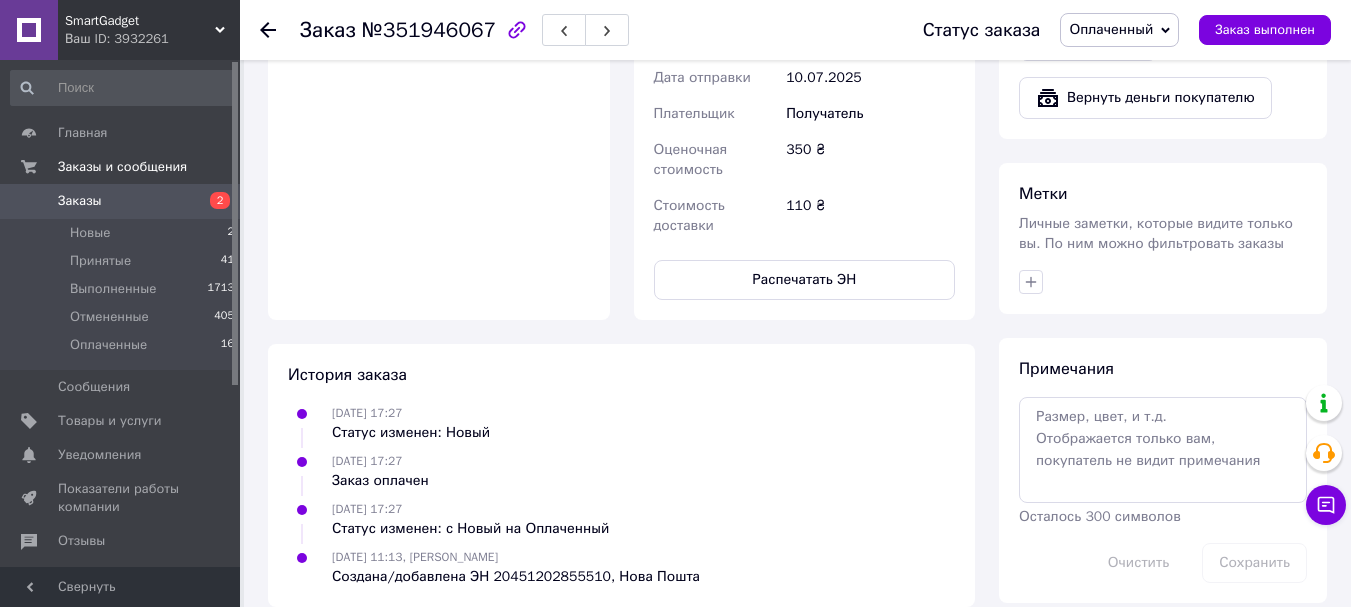 click on "2" at bounding box center [212, 201] 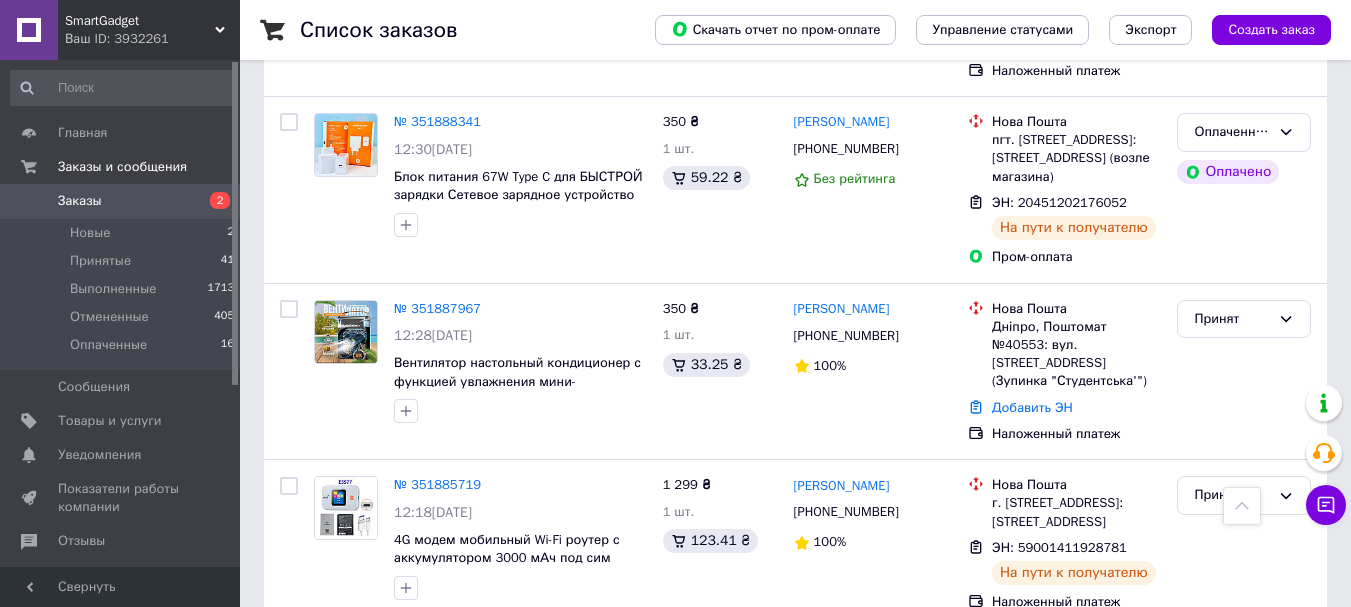 scroll, scrollTop: 3789, scrollLeft: 0, axis: vertical 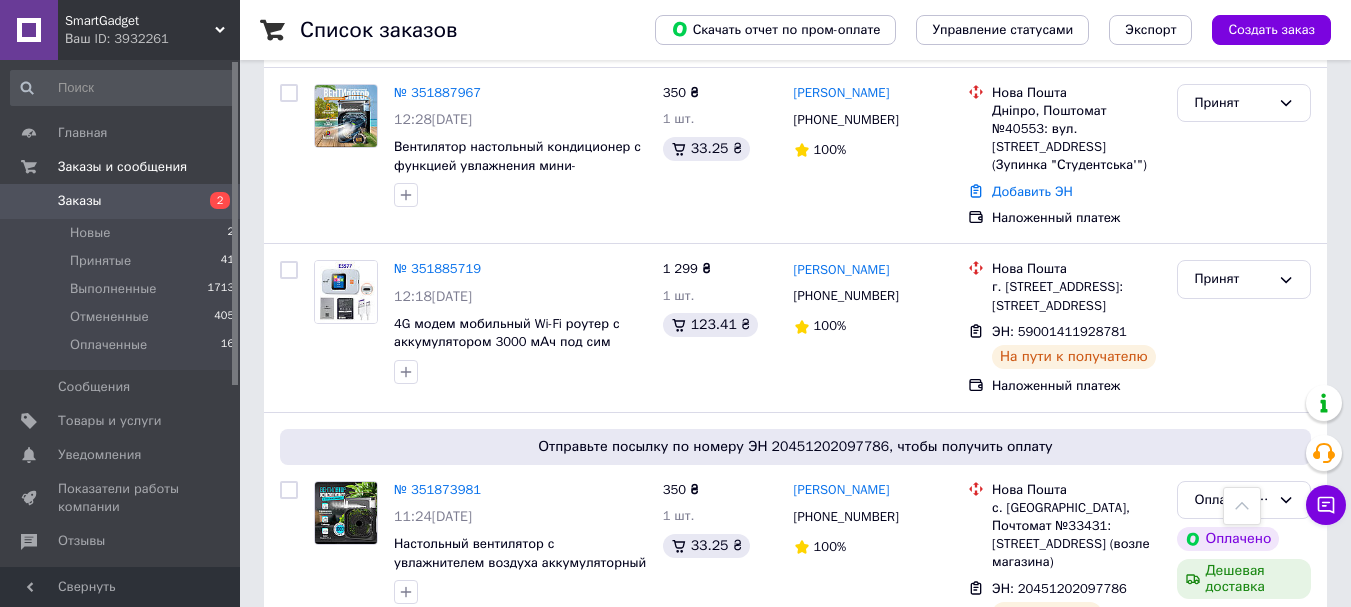 click on "2" at bounding box center [327, 713] 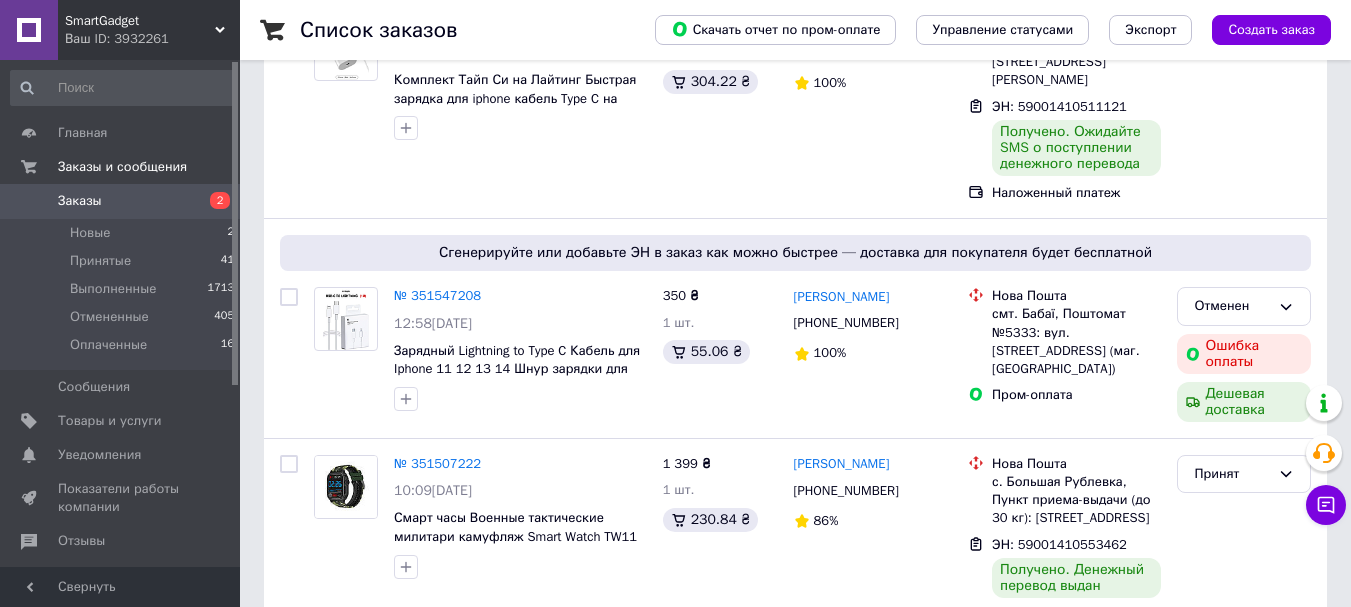 scroll, scrollTop: 0, scrollLeft: 0, axis: both 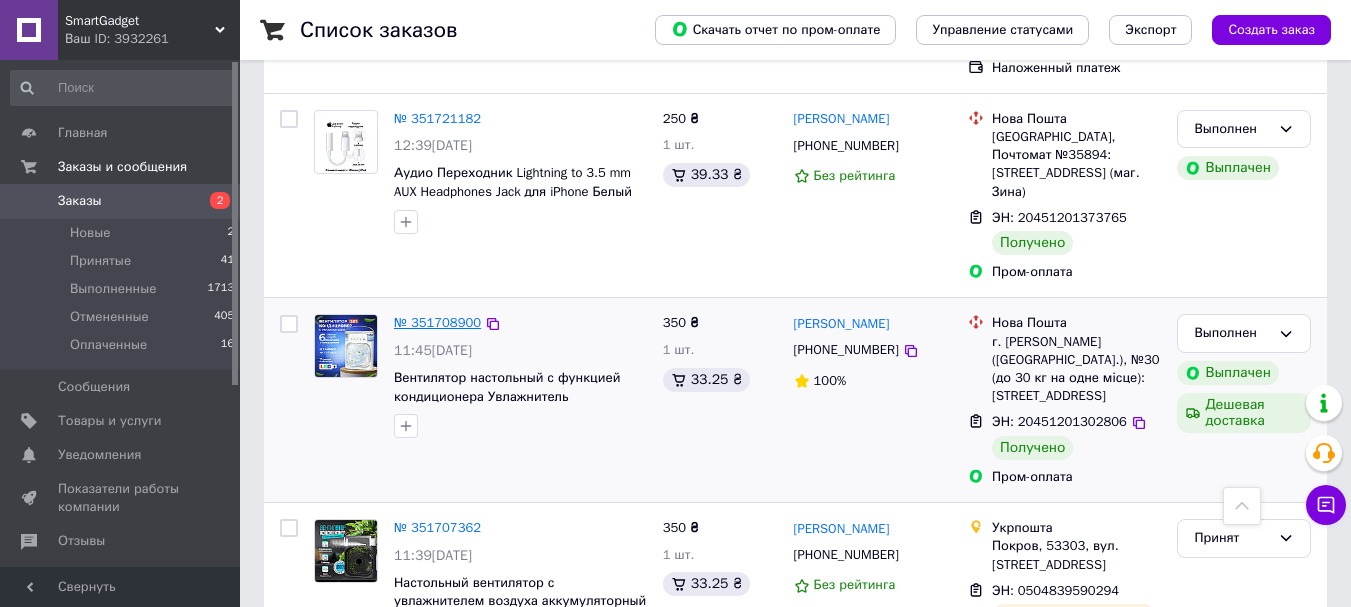 click on "№ 351708900" at bounding box center (437, 322) 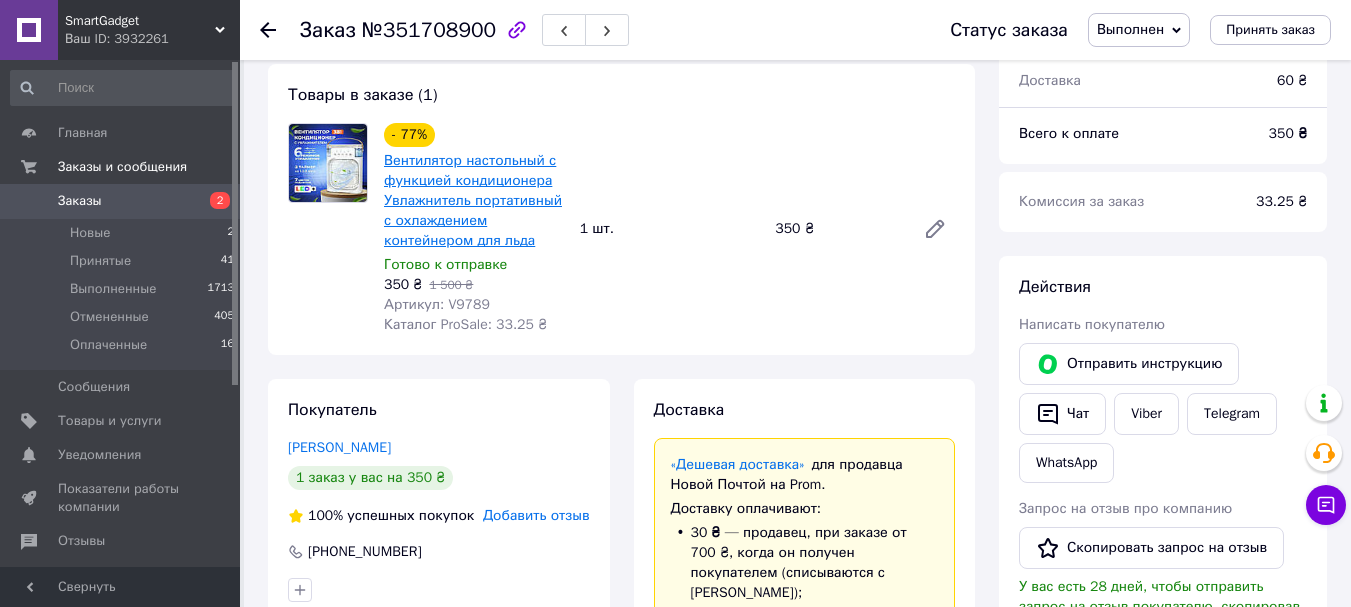 scroll, scrollTop: 0, scrollLeft: 0, axis: both 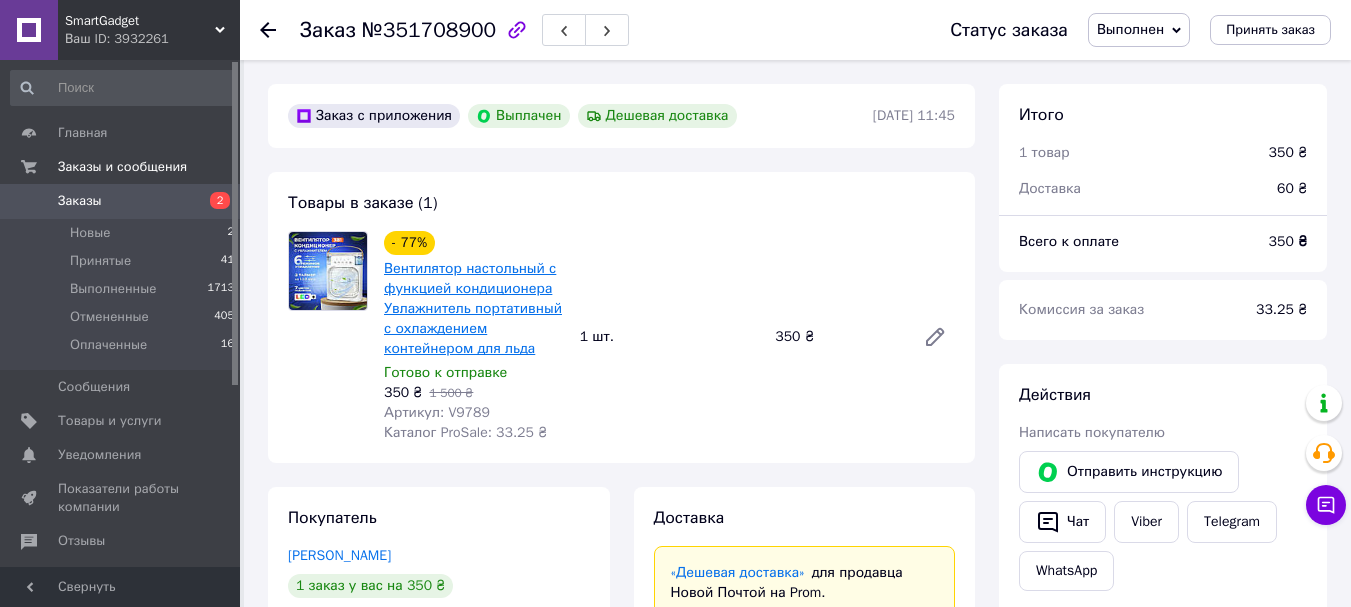 drag, startPoint x: 433, startPoint y: 332, endPoint x: 419, endPoint y: 328, distance: 14.56022 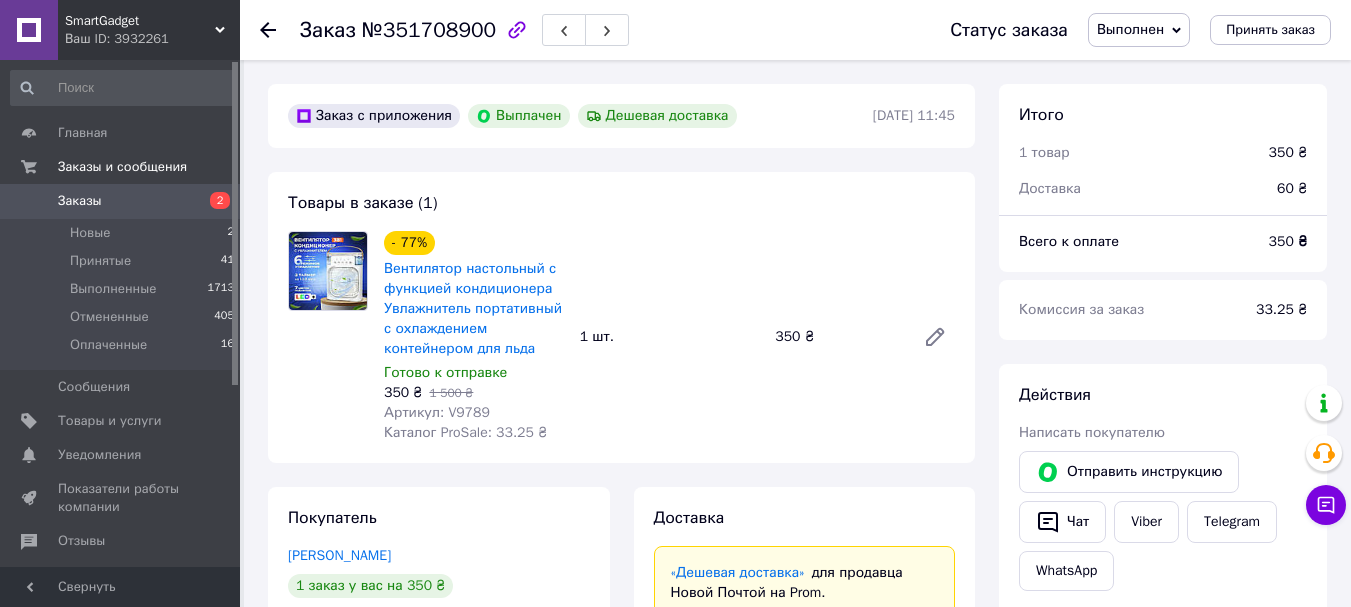 click on "Заказы" at bounding box center [121, 201] 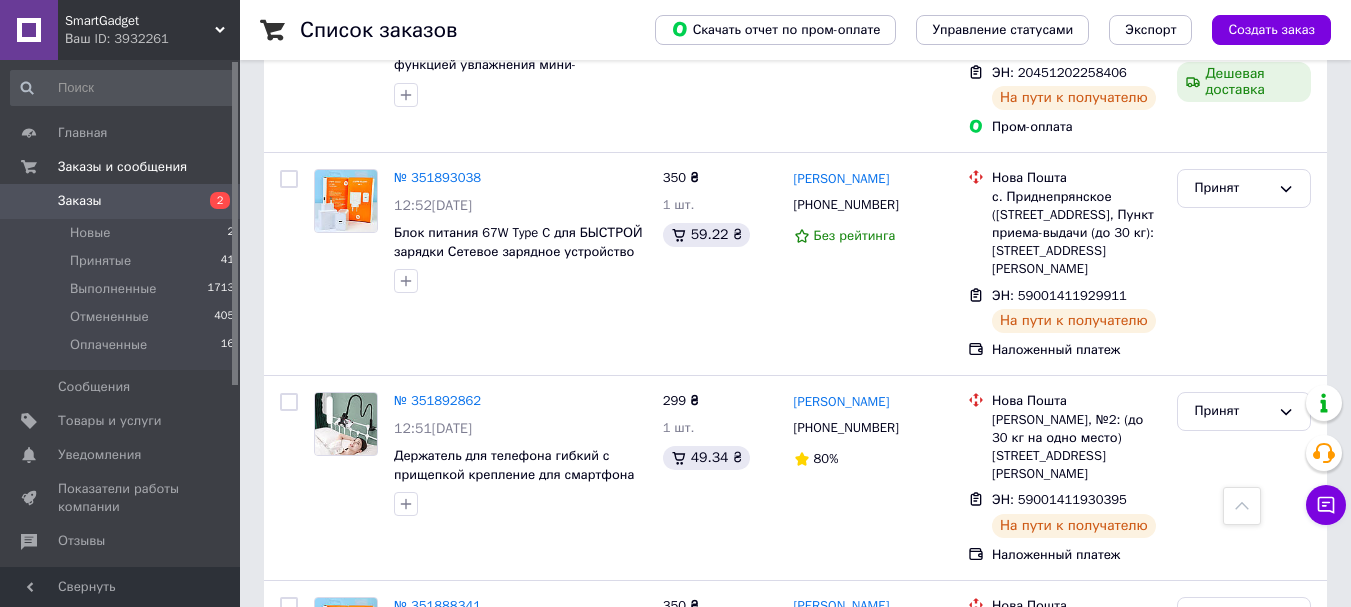 scroll, scrollTop: 3789, scrollLeft: 0, axis: vertical 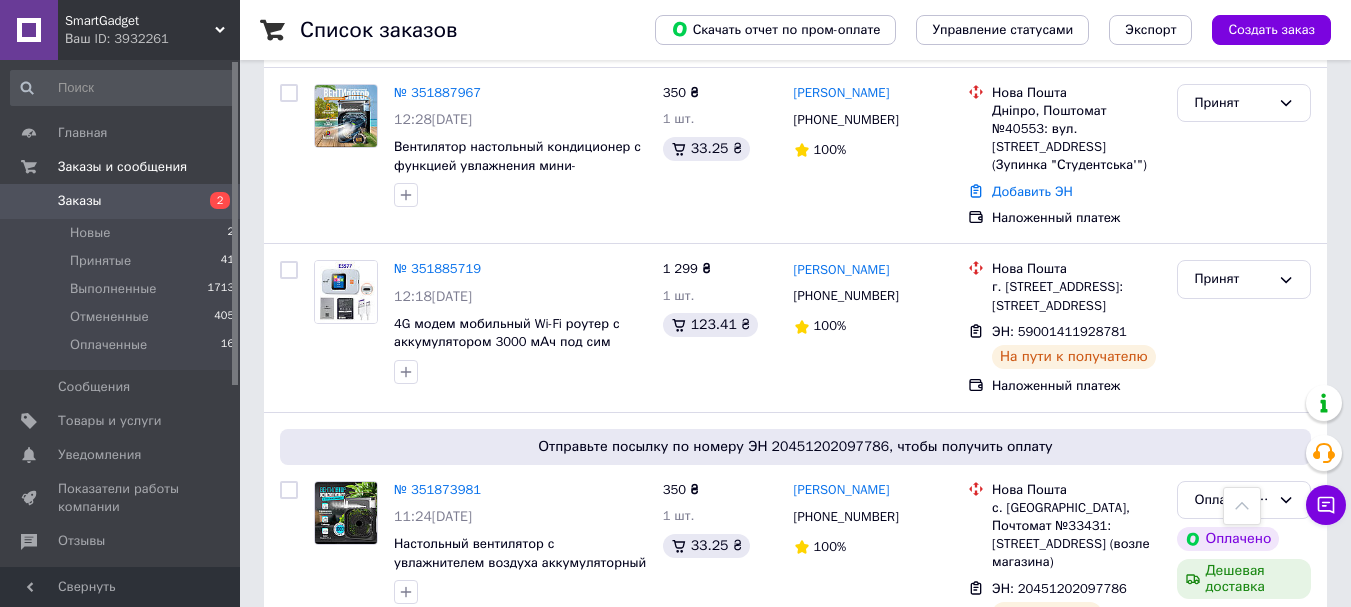 click on "2" at bounding box center (327, 713) 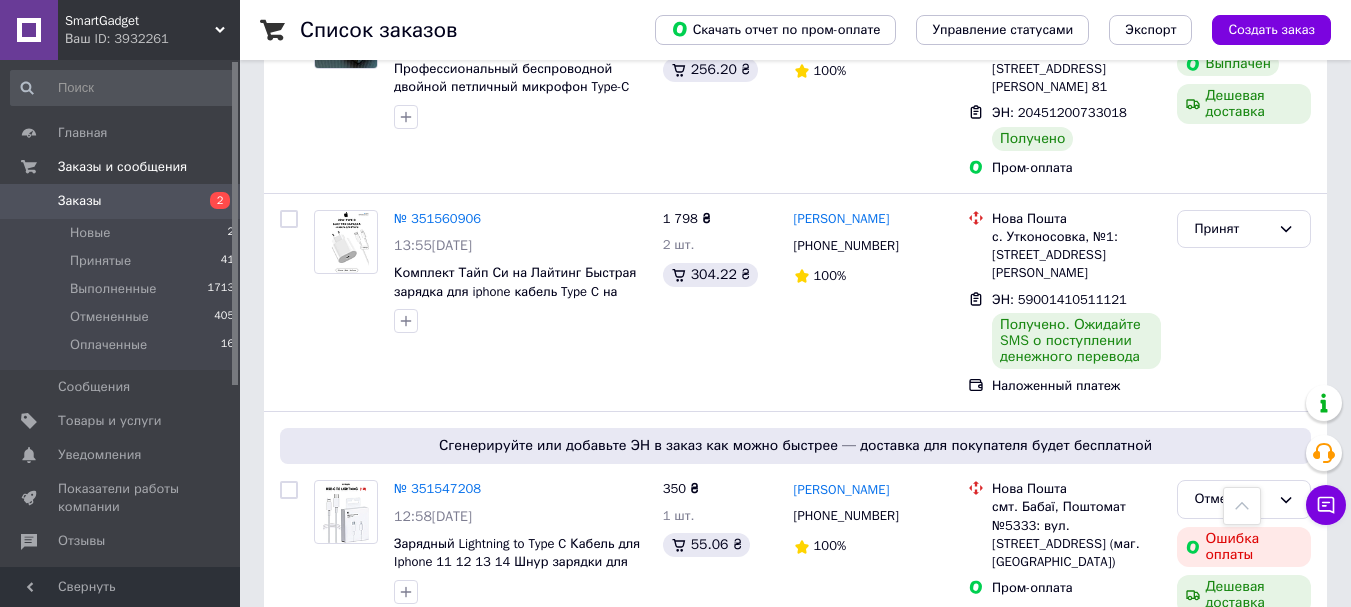 scroll, scrollTop: 3617, scrollLeft: 0, axis: vertical 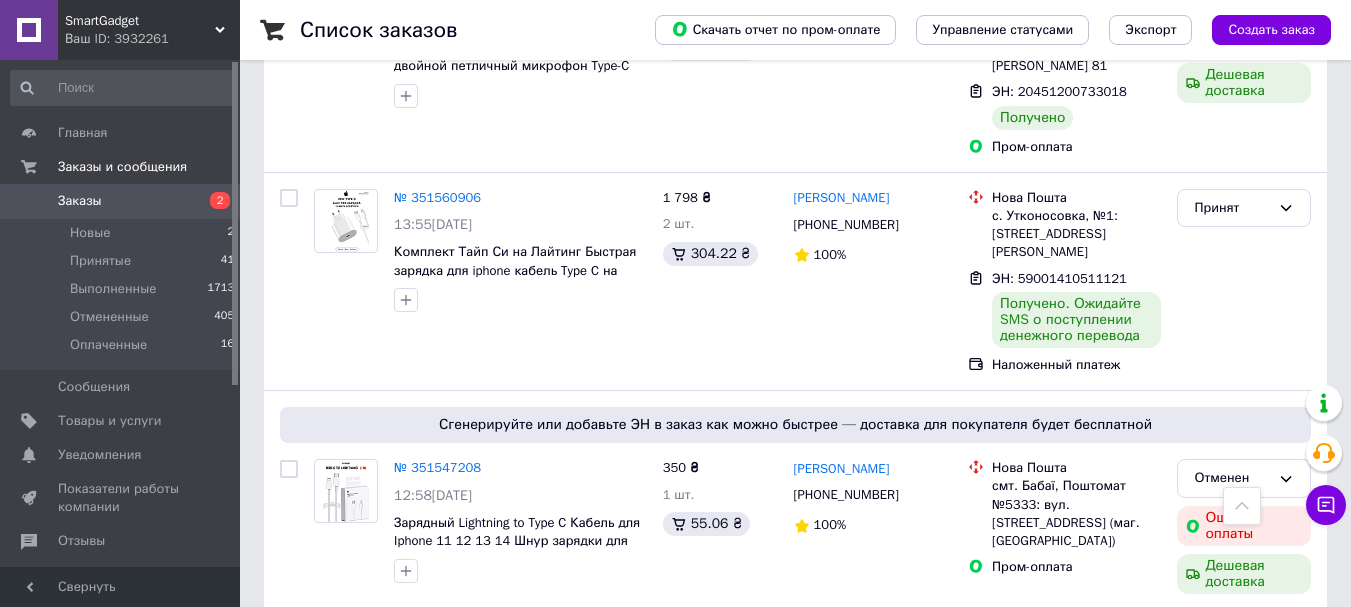 click on "3" at bounding box center [505, 857] 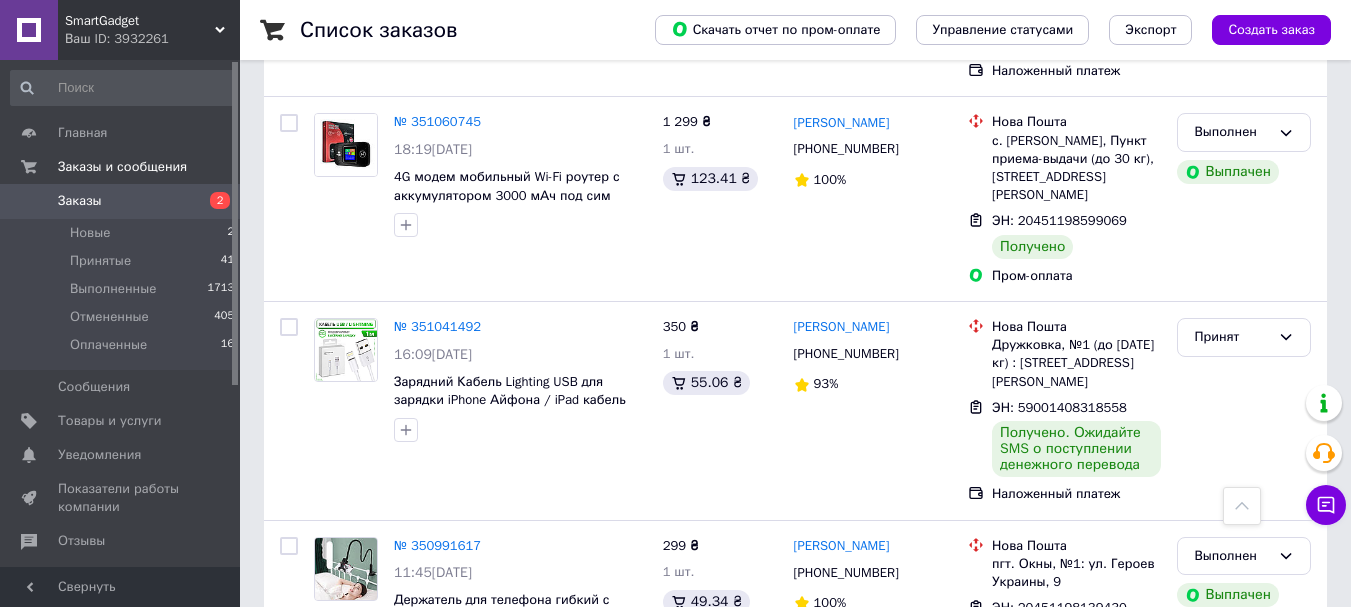 scroll, scrollTop: 3681, scrollLeft: 0, axis: vertical 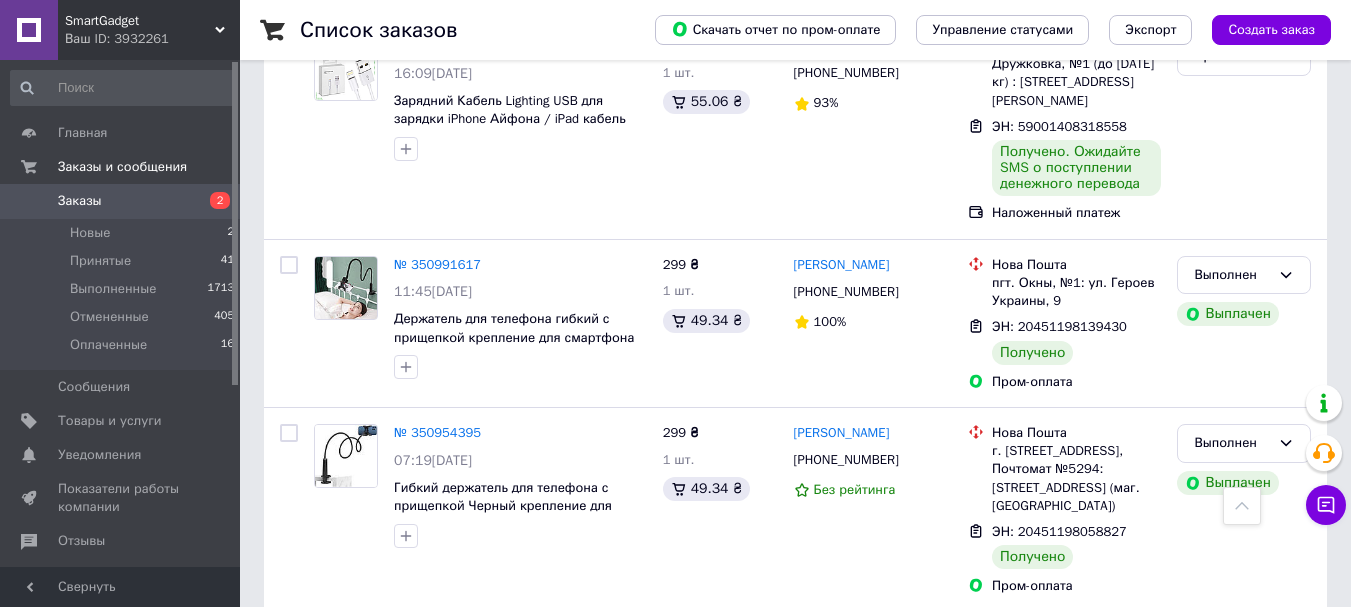 click on "2" at bounding box center [460, 657] 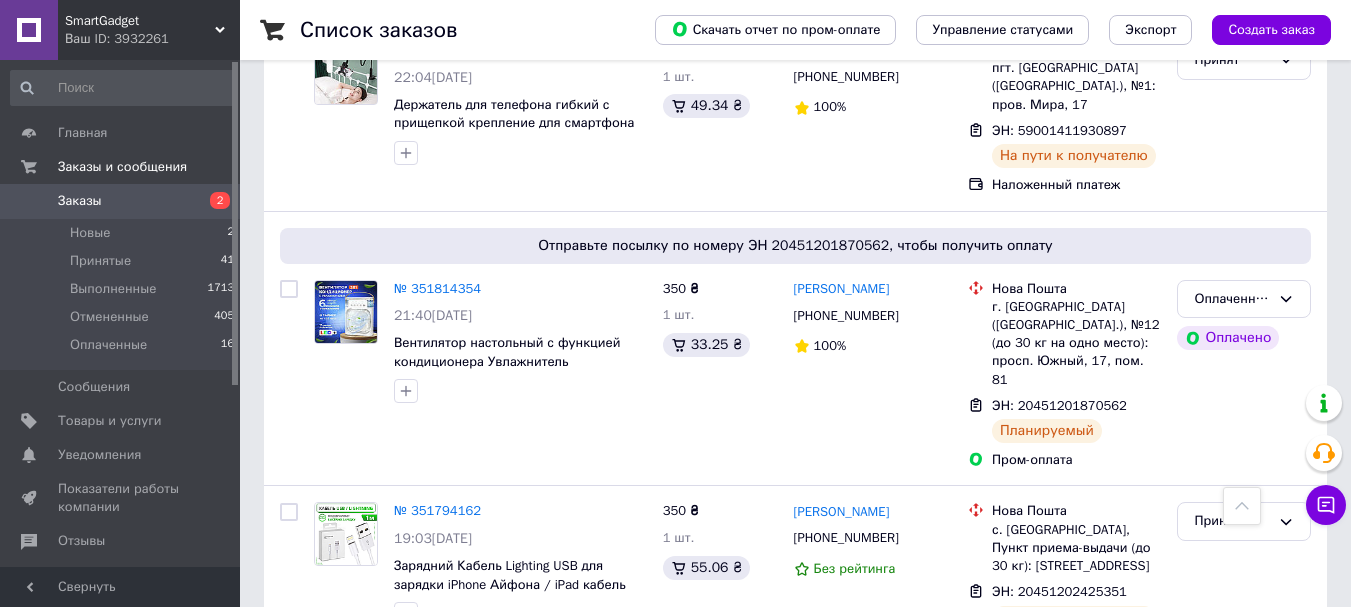 scroll, scrollTop: 717, scrollLeft: 0, axis: vertical 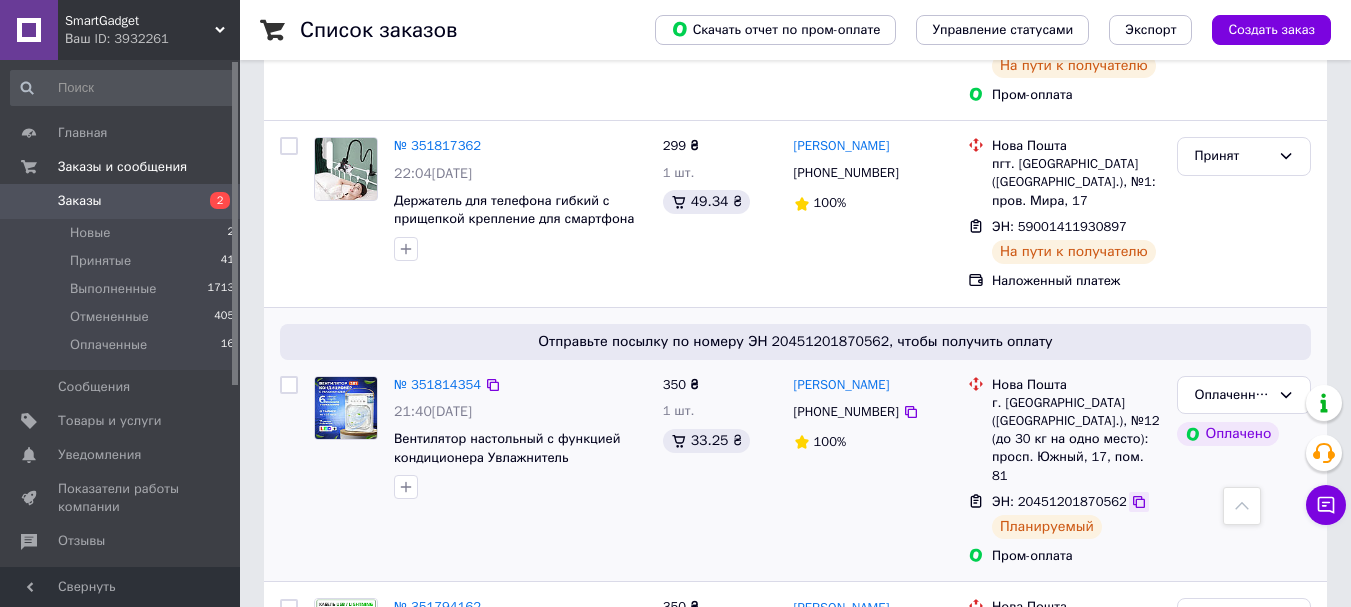 click 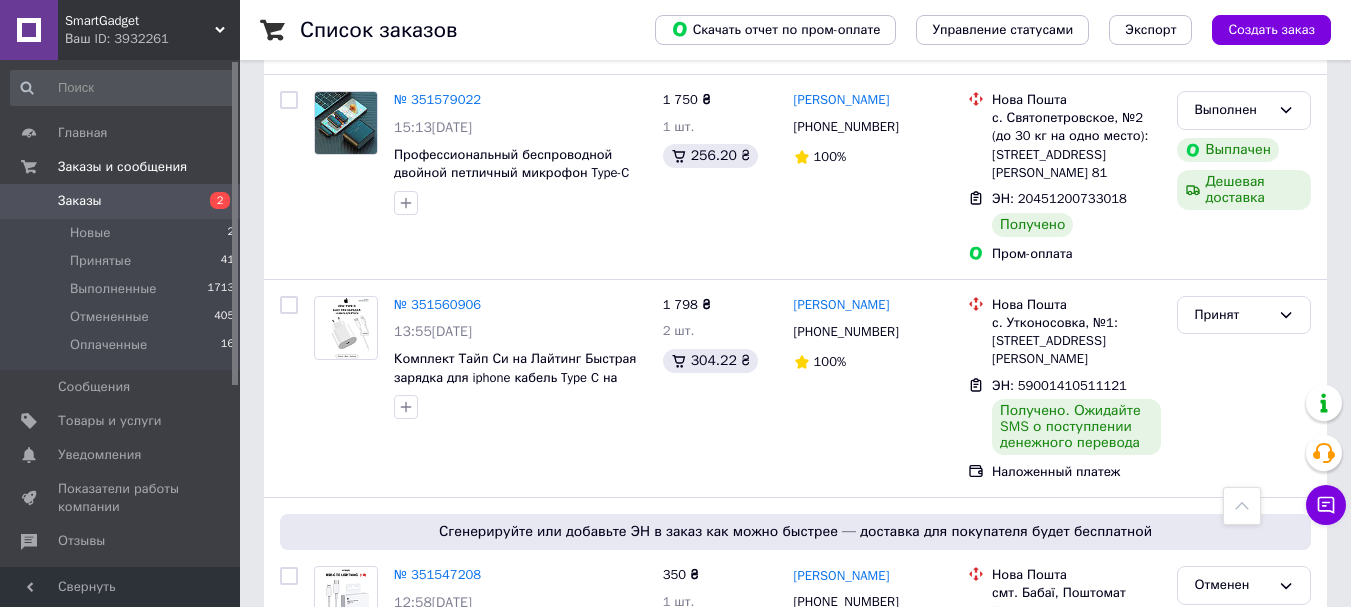 scroll, scrollTop: 3617, scrollLeft: 0, axis: vertical 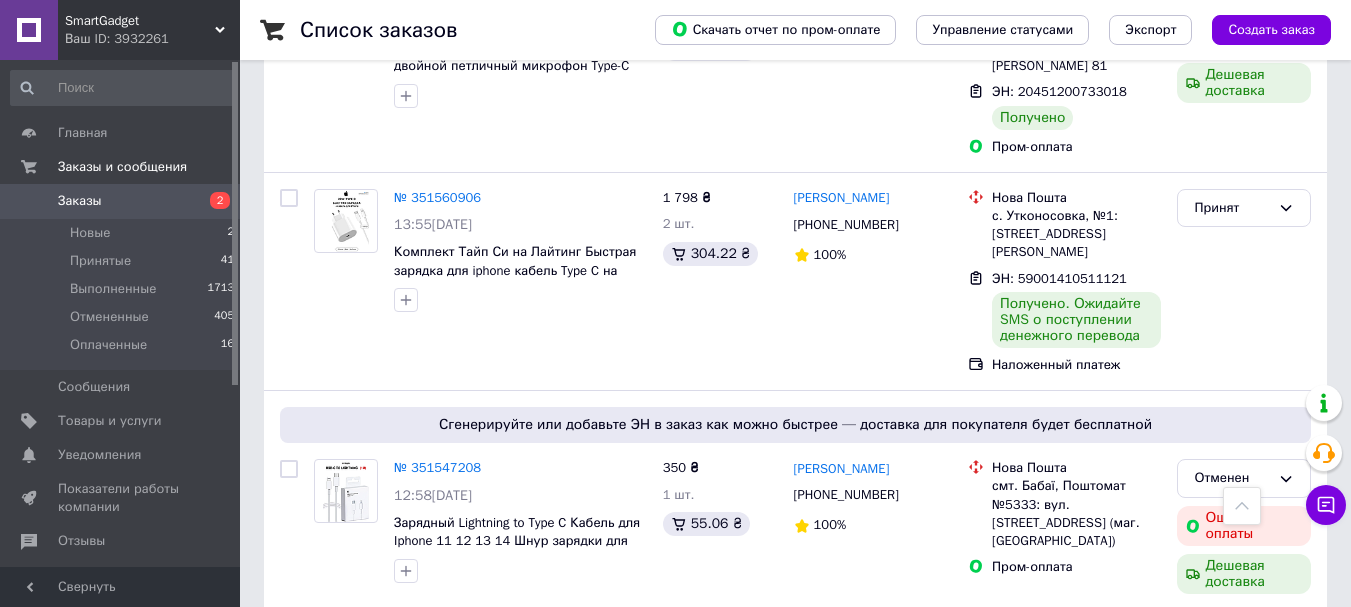 click on "1" at bounding box center (415, 857) 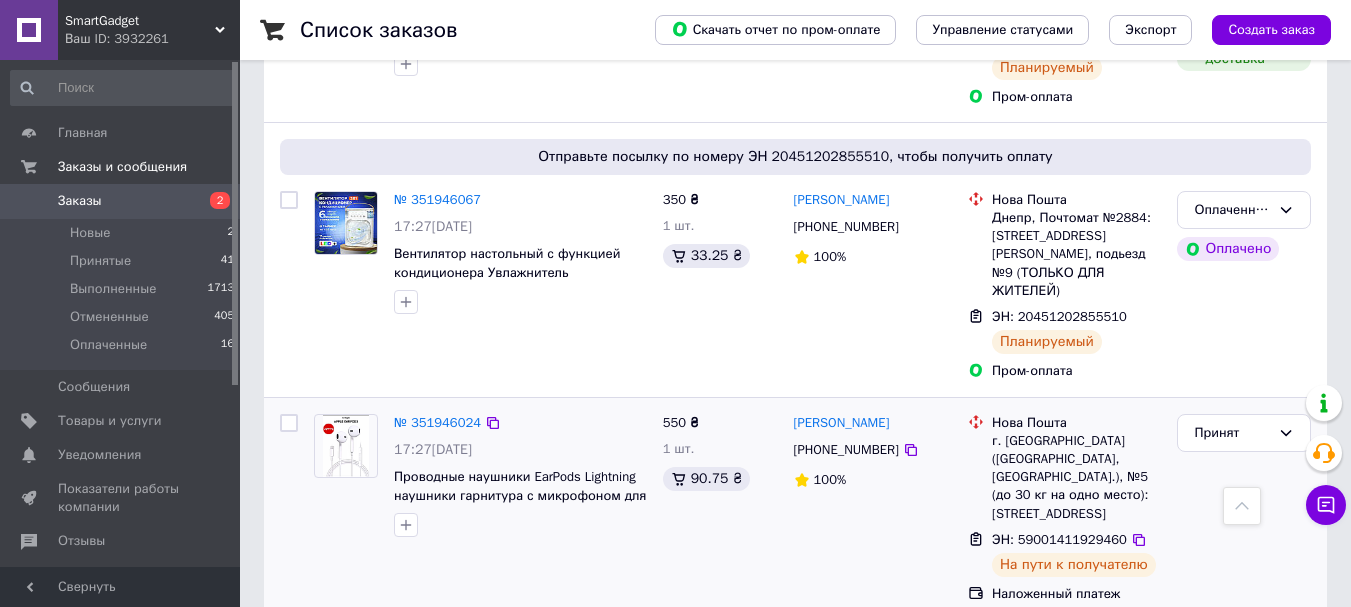 scroll, scrollTop: 1489, scrollLeft: 0, axis: vertical 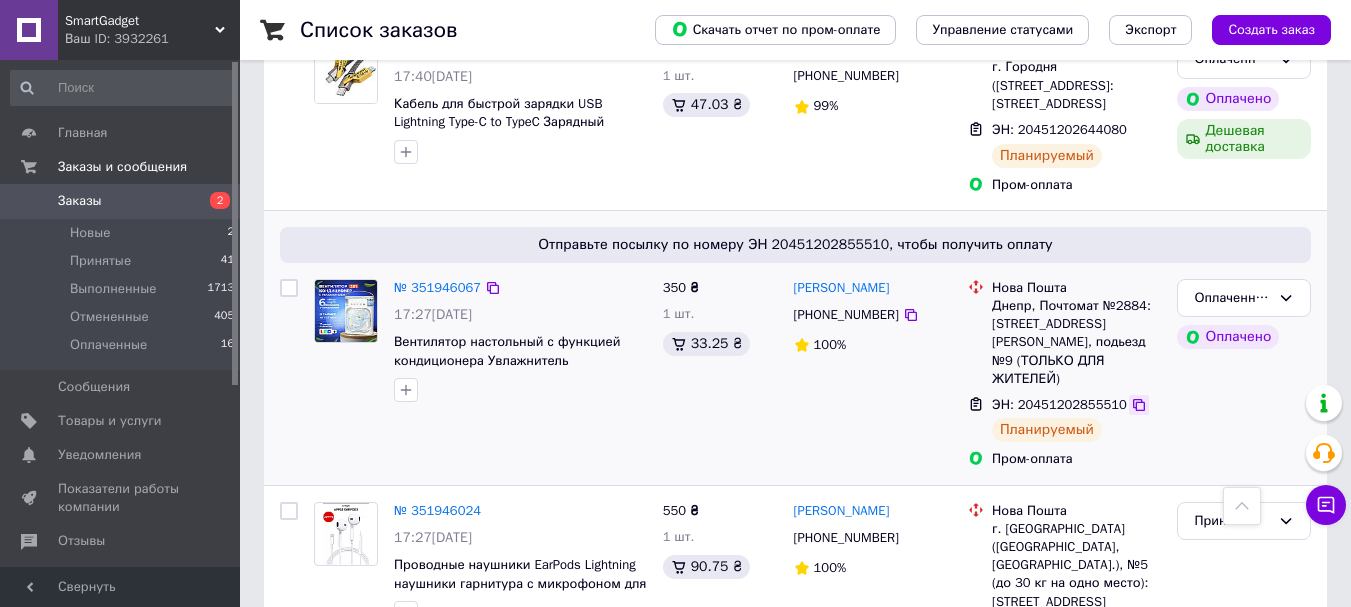 click 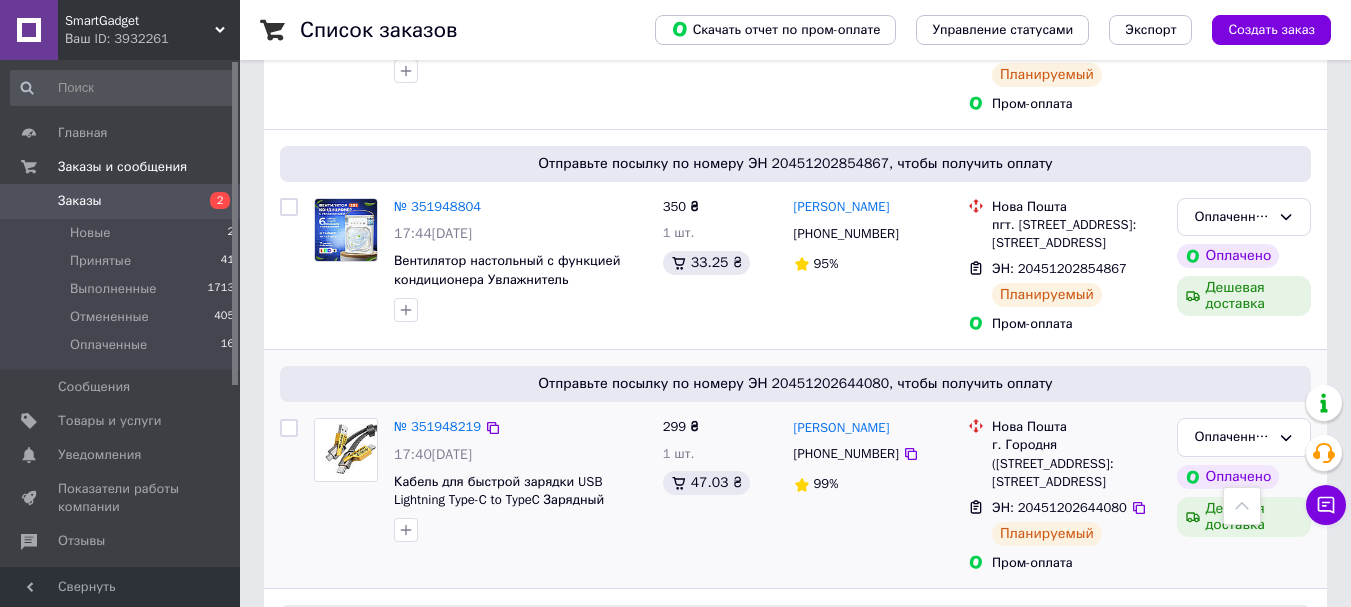 scroll, scrollTop: 1089, scrollLeft: 0, axis: vertical 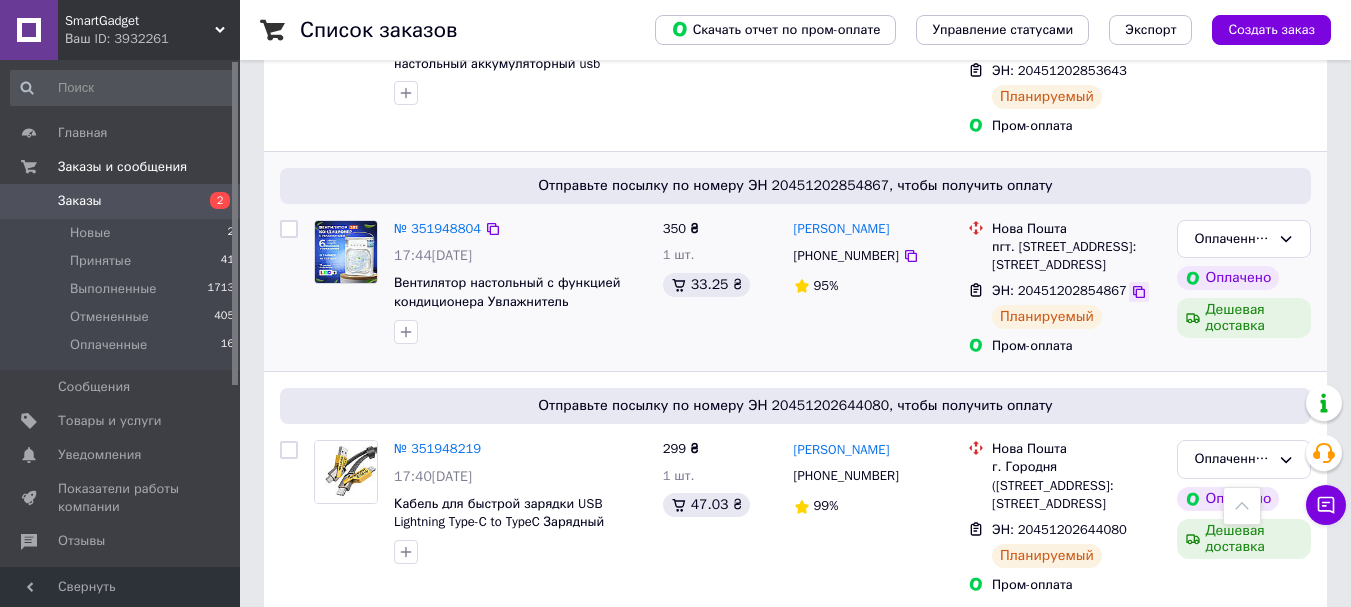 click 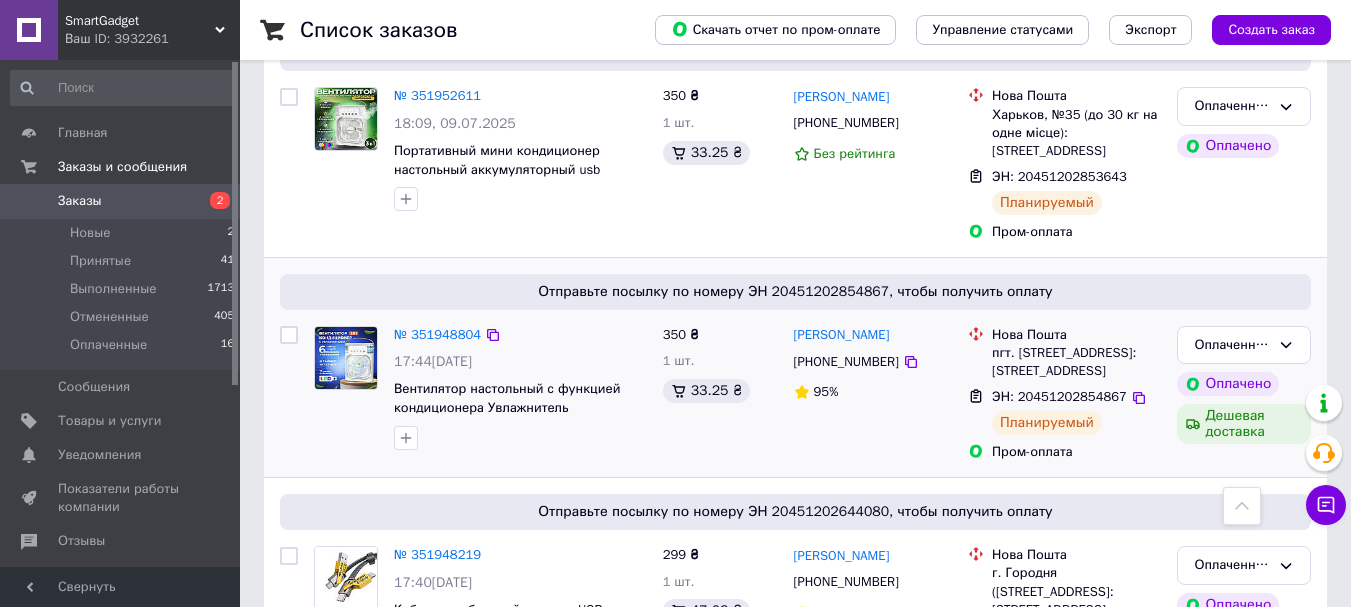 scroll, scrollTop: 889, scrollLeft: 0, axis: vertical 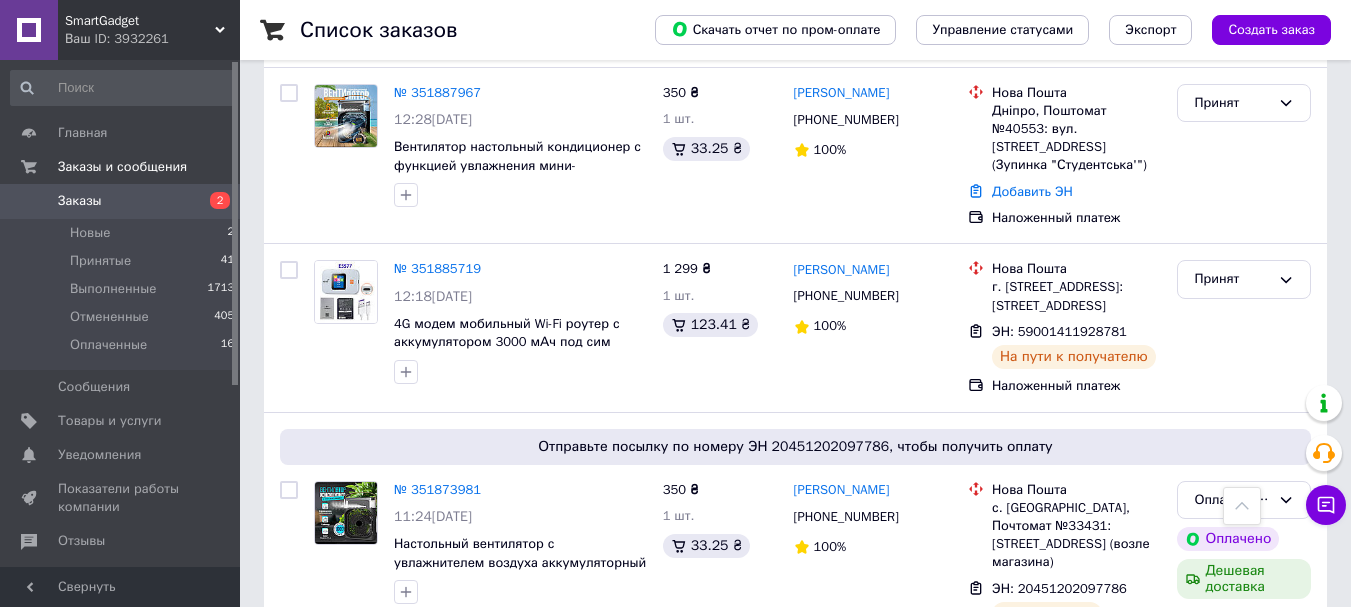 click on "2" at bounding box center [327, 713] 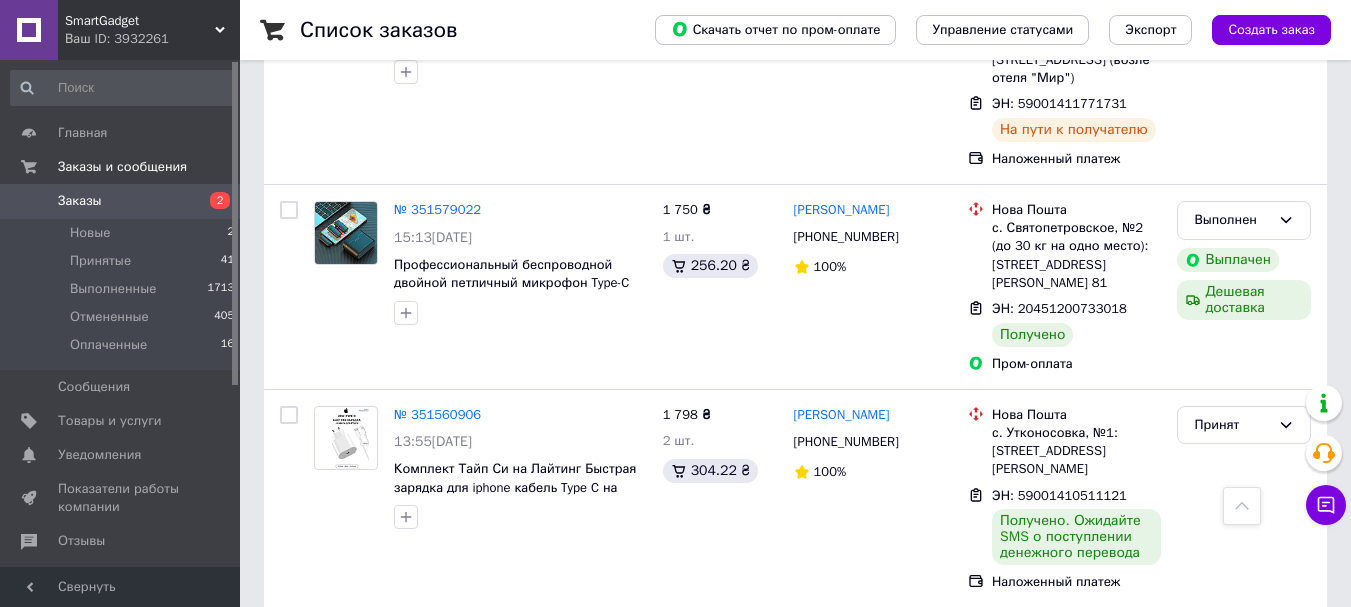 scroll, scrollTop: 3617, scrollLeft: 0, axis: vertical 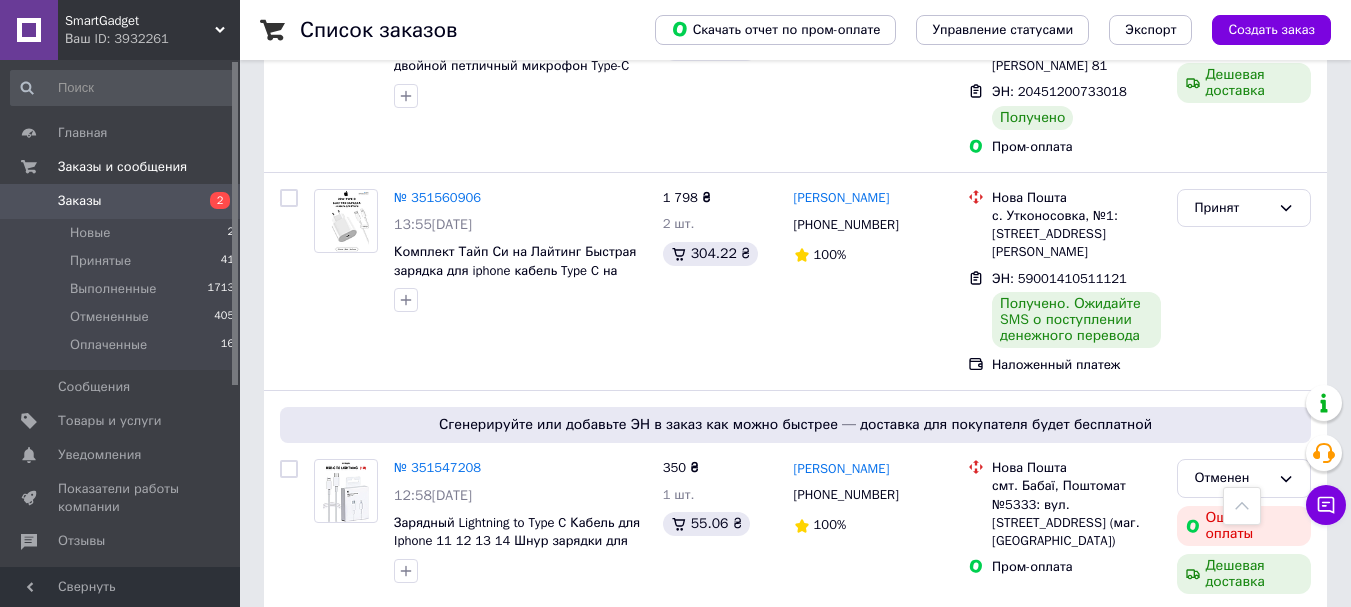 click on "3" at bounding box center (505, 857) 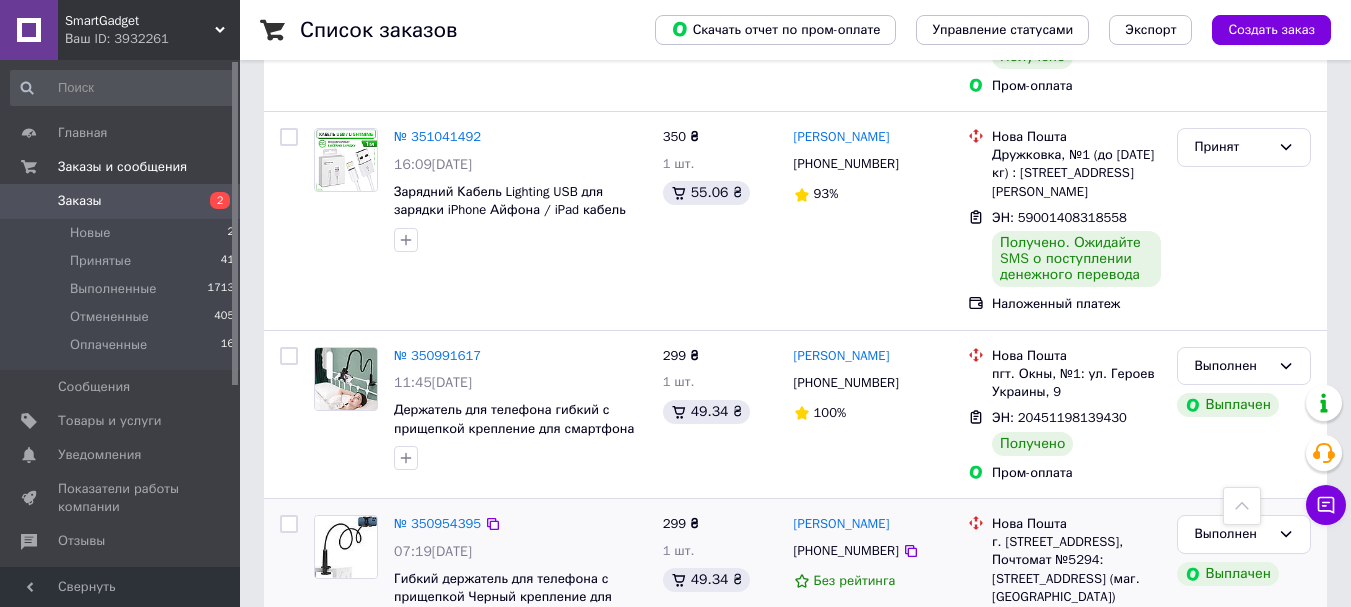 scroll, scrollTop: 3681, scrollLeft: 0, axis: vertical 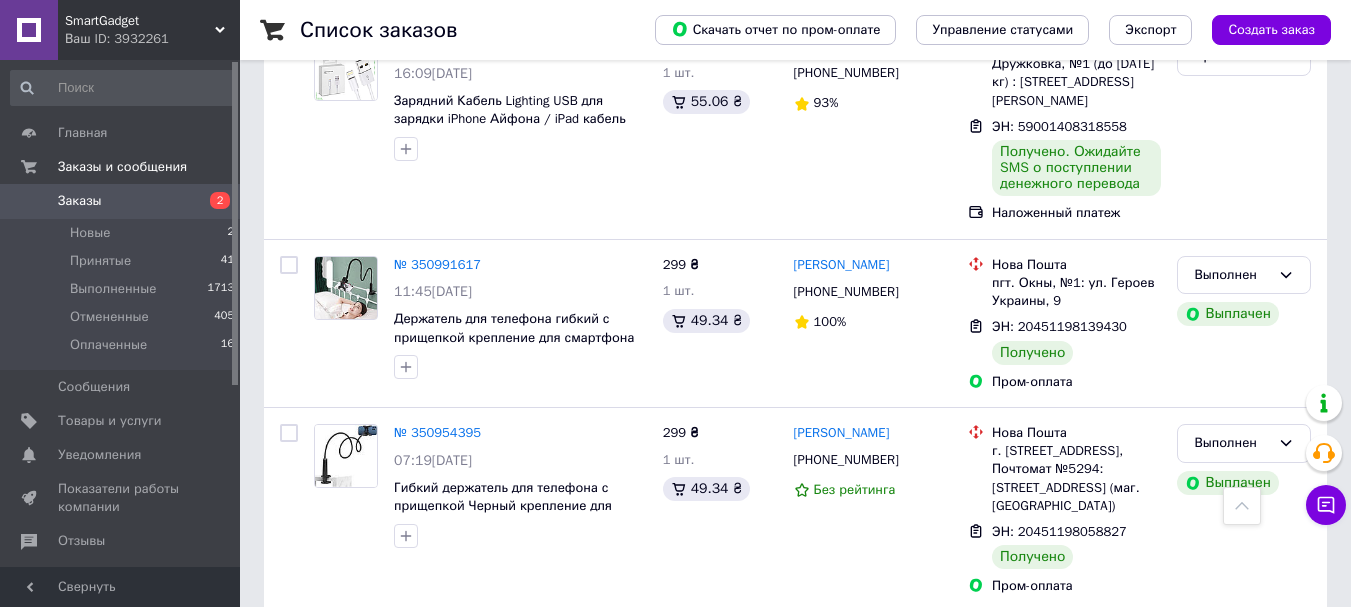 click on "2" at bounding box center [460, 657] 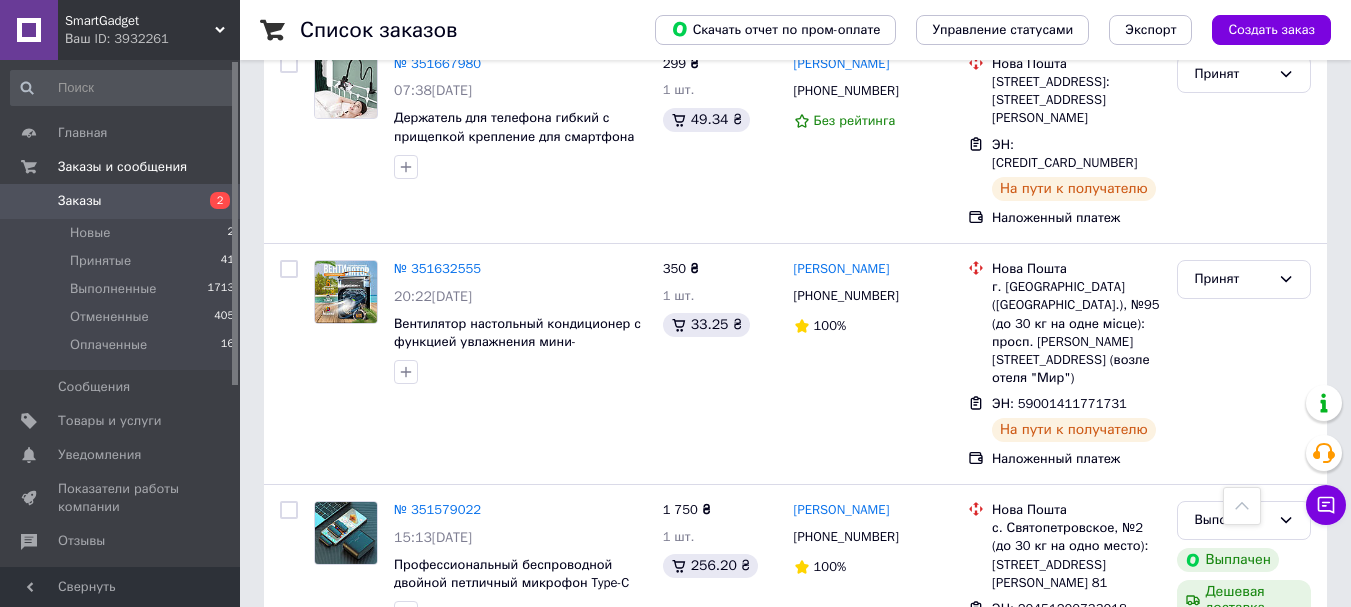 scroll, scrollTop: 3617, scrollLeft: 0, axis: vertical 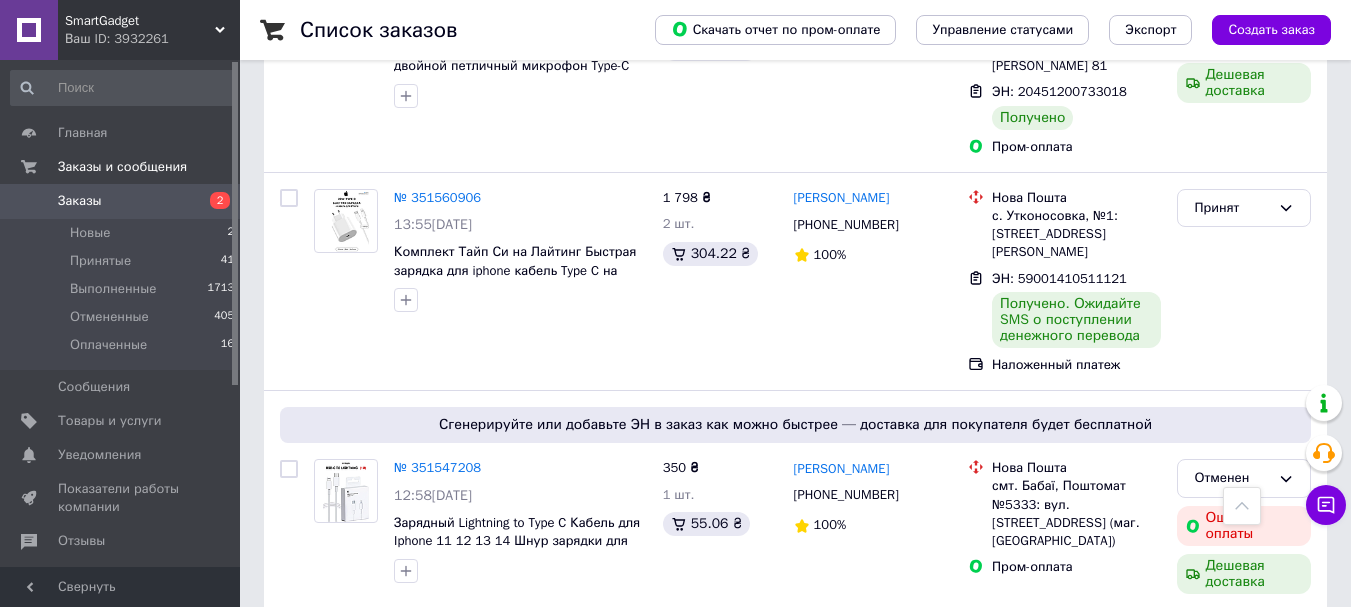 click on "1" at bounding box center (415, 857) 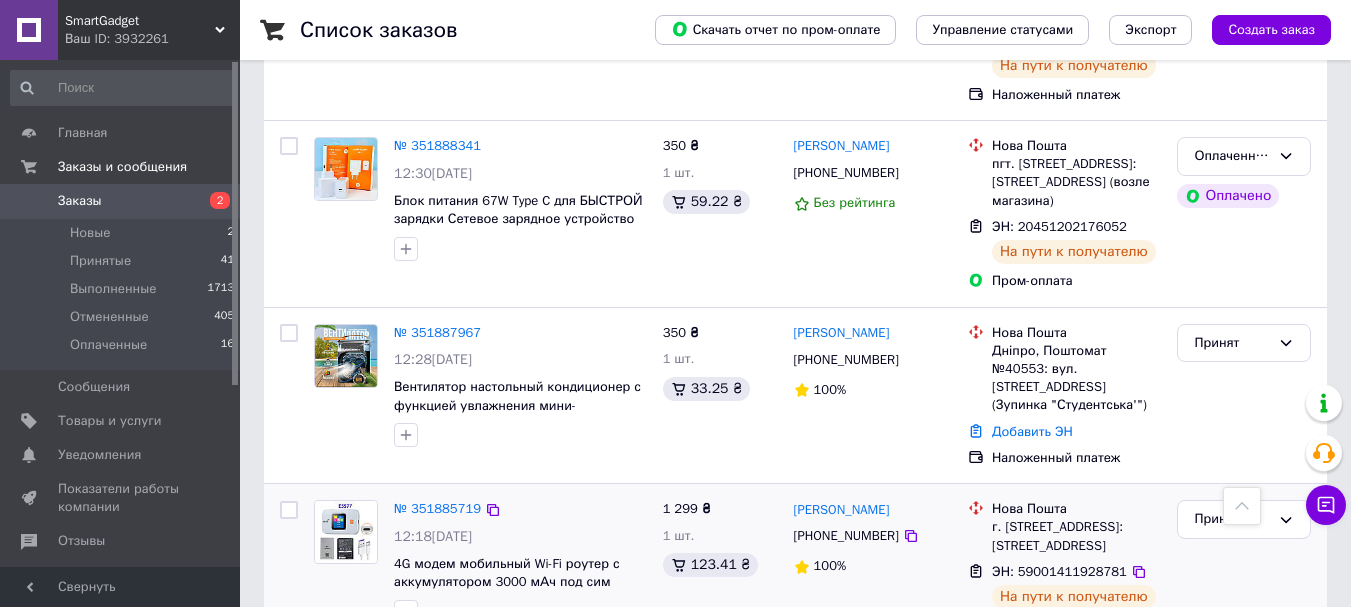 scroll, scrollTop: 3789, scrollLeft: 0, axis: vertical 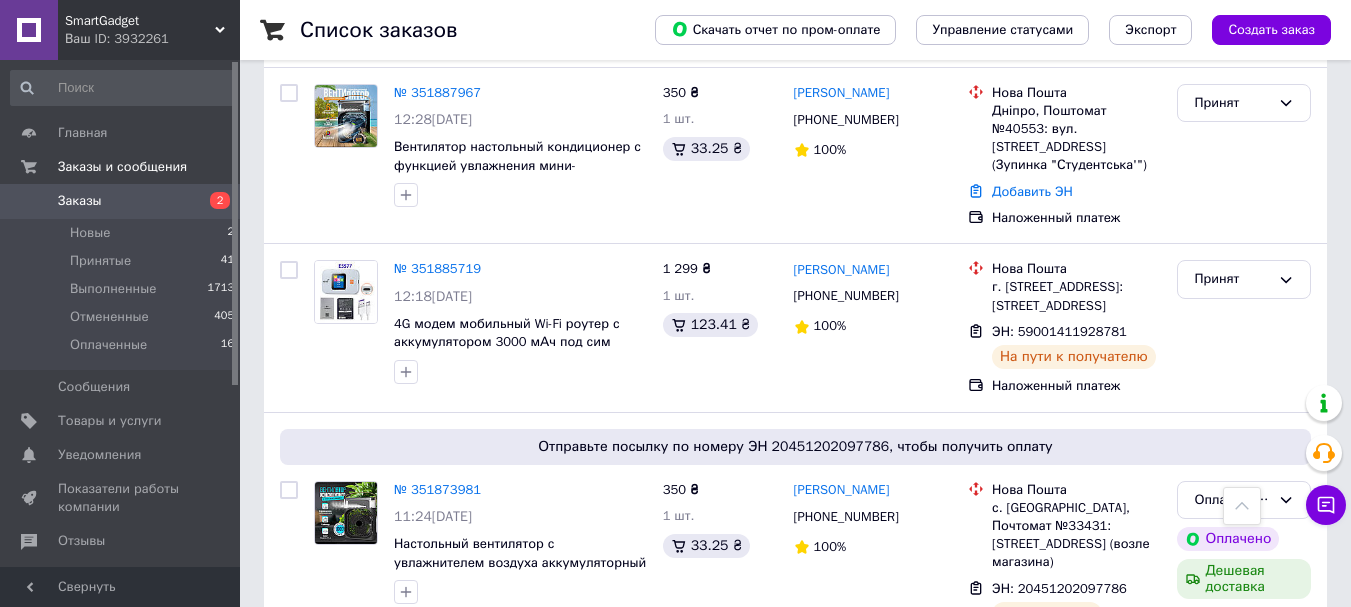 click on "2" at bounding box center [327, 713] 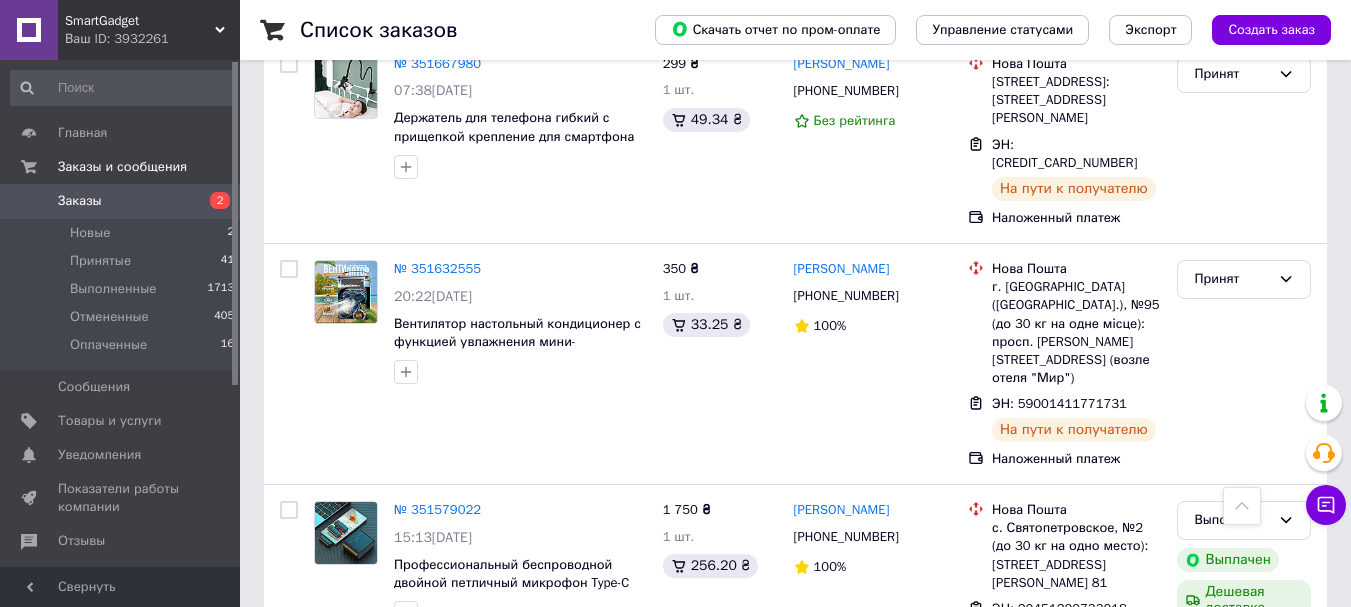 scroll, scrollTop: 3617, scrollLeft: 0, axis: vertical 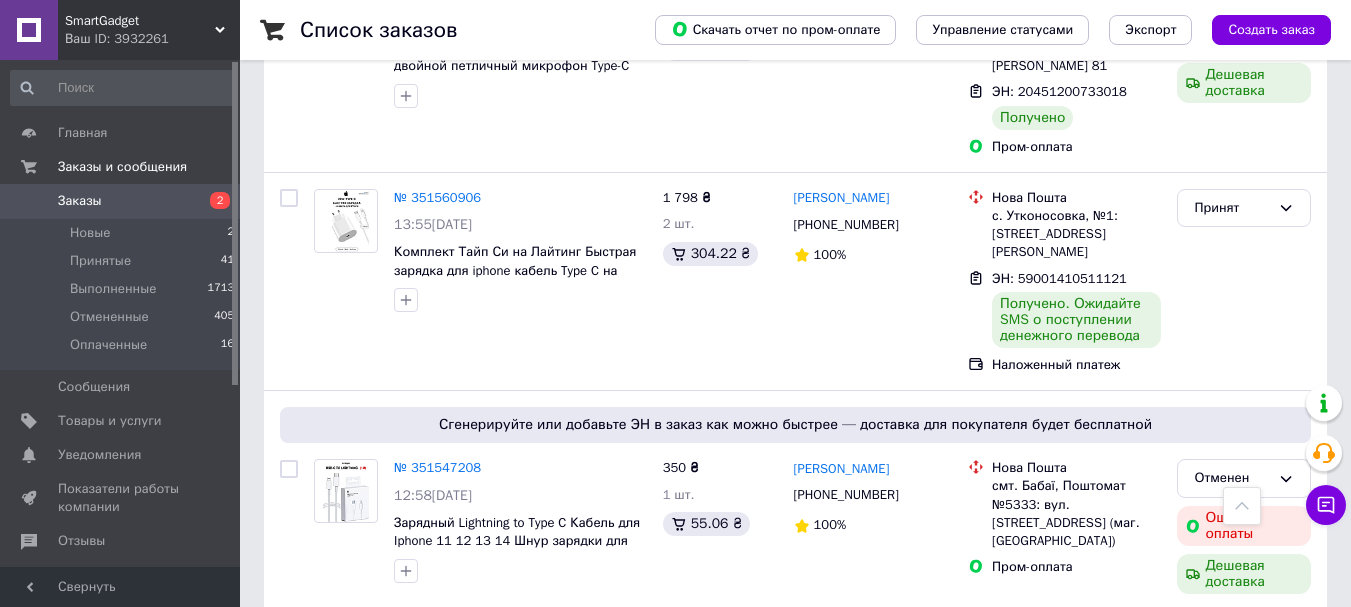 click on "1" at bounding box center [415, 857] 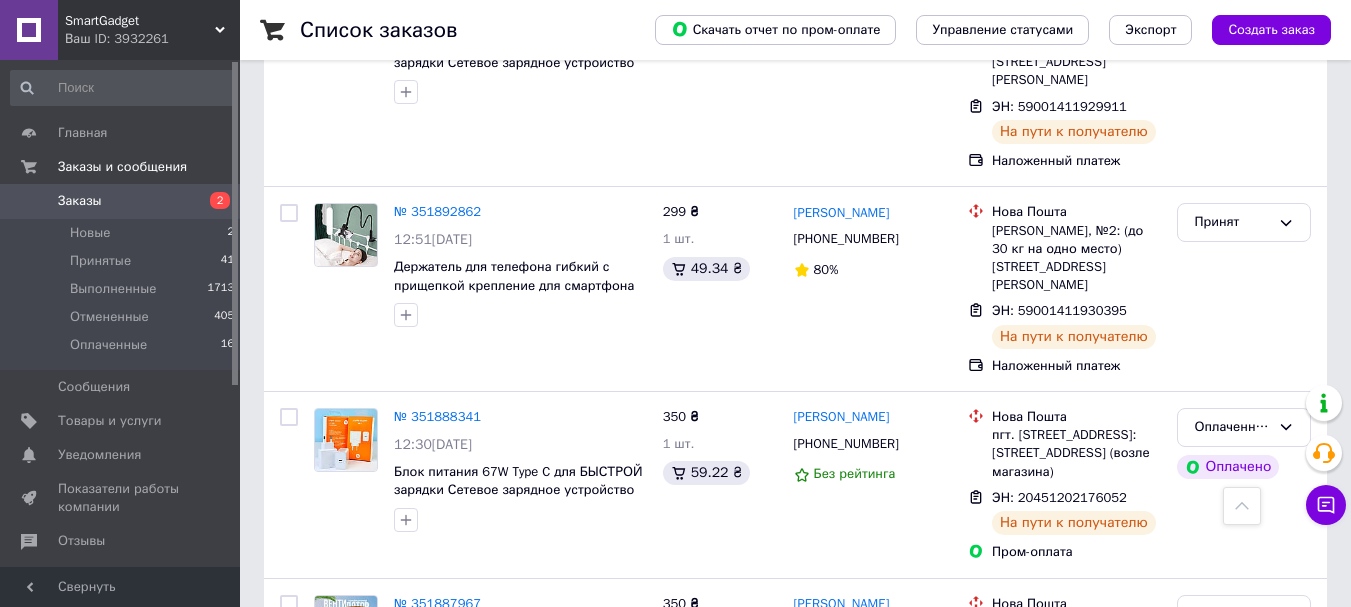 scroll, scrollTop: 3789, scrollLeft: 0, axis: vertical 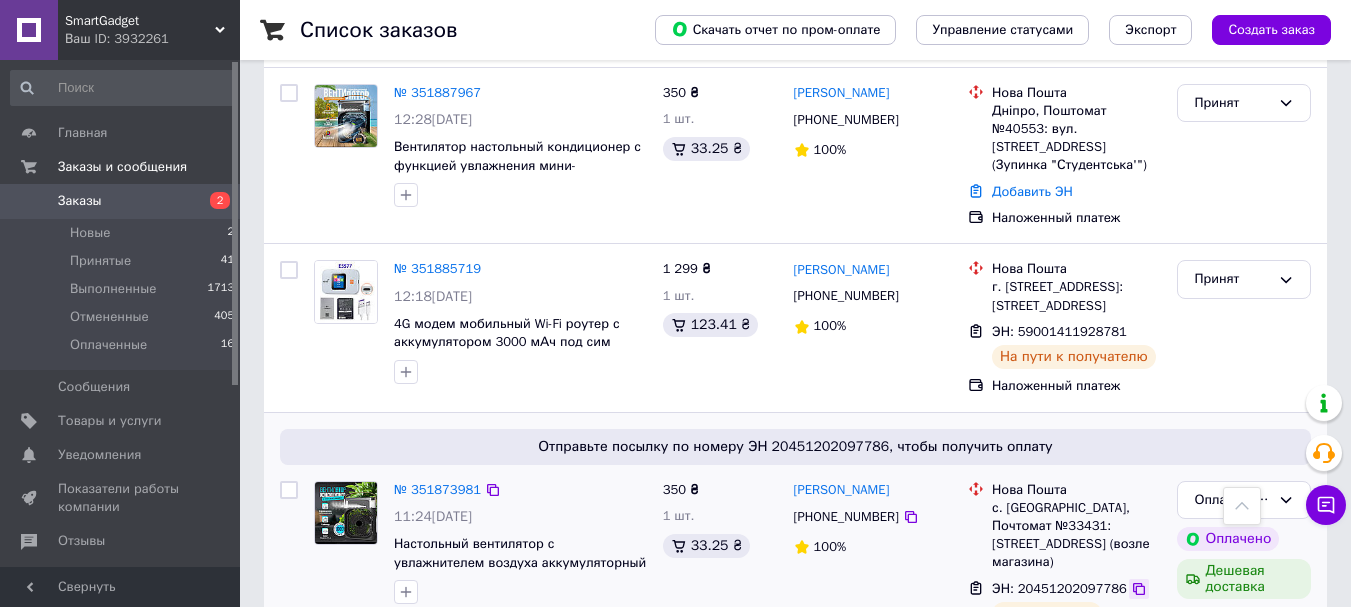 click 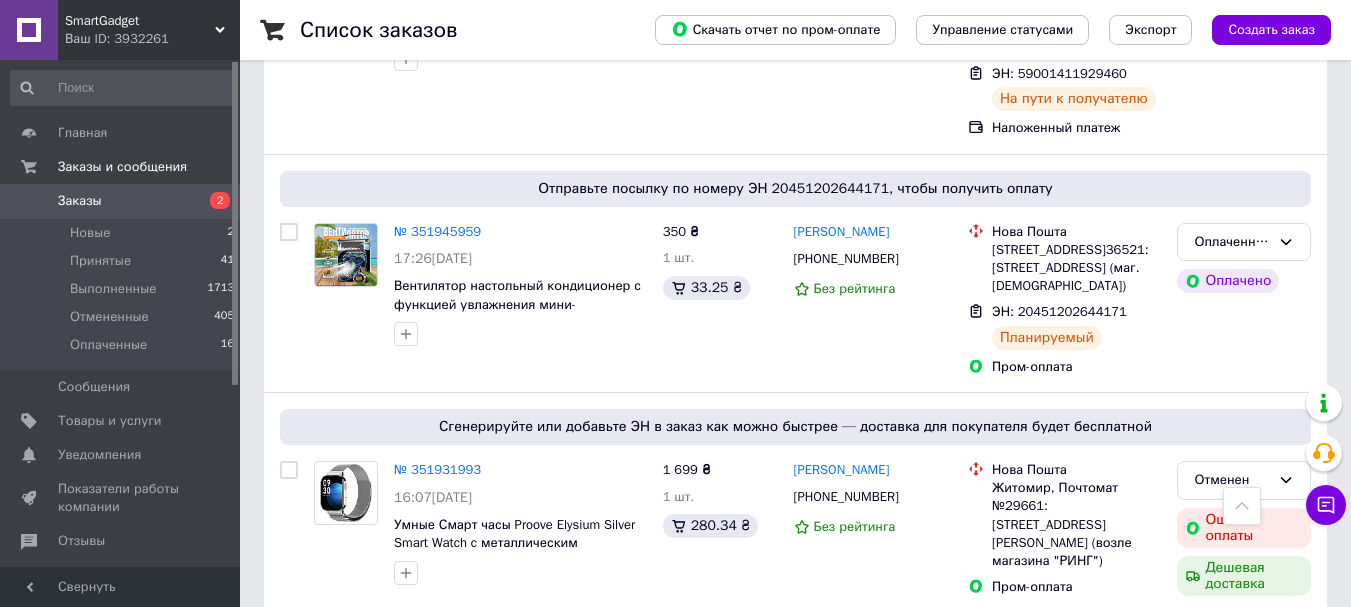 scroll, scrollTop: 2029, scrollLeft: 0, axis: vertical 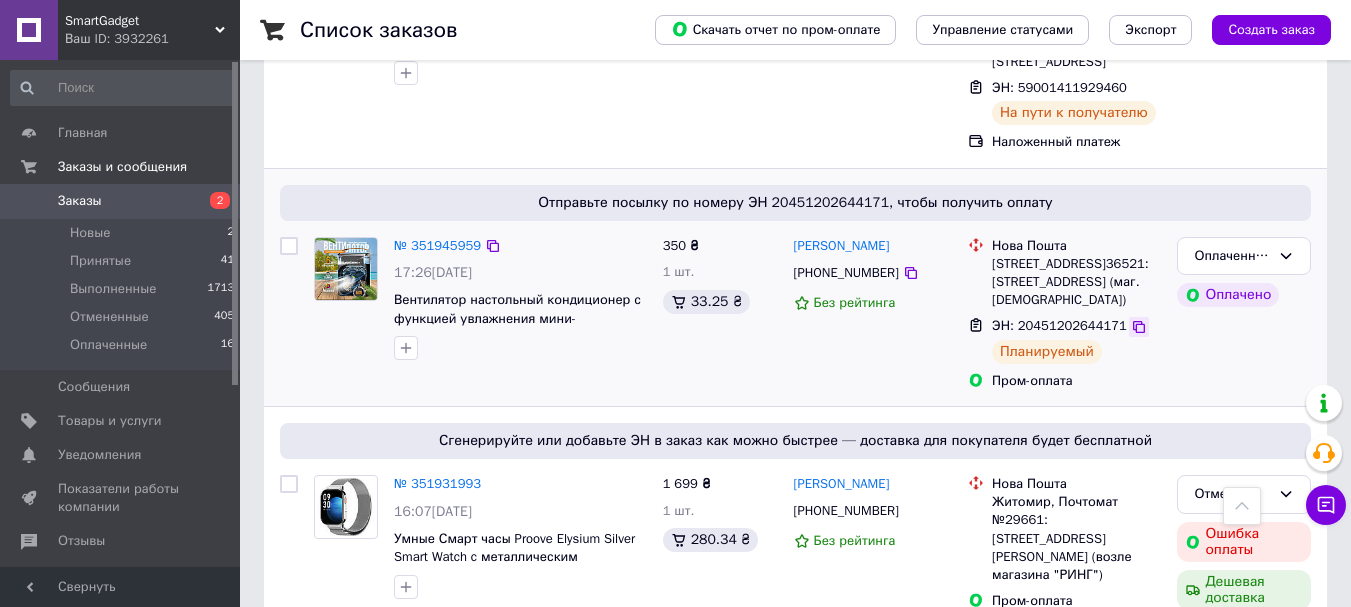 click 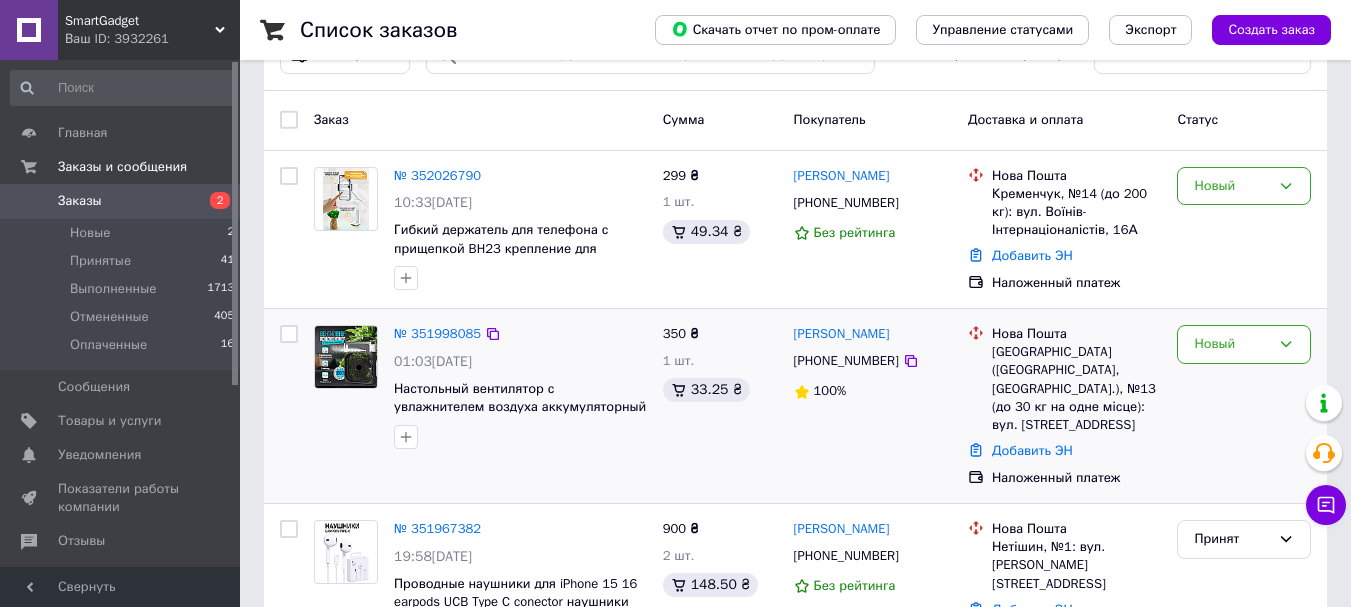 scroll, scrollTop: 100, scrollLeft: 0, axis: vertical 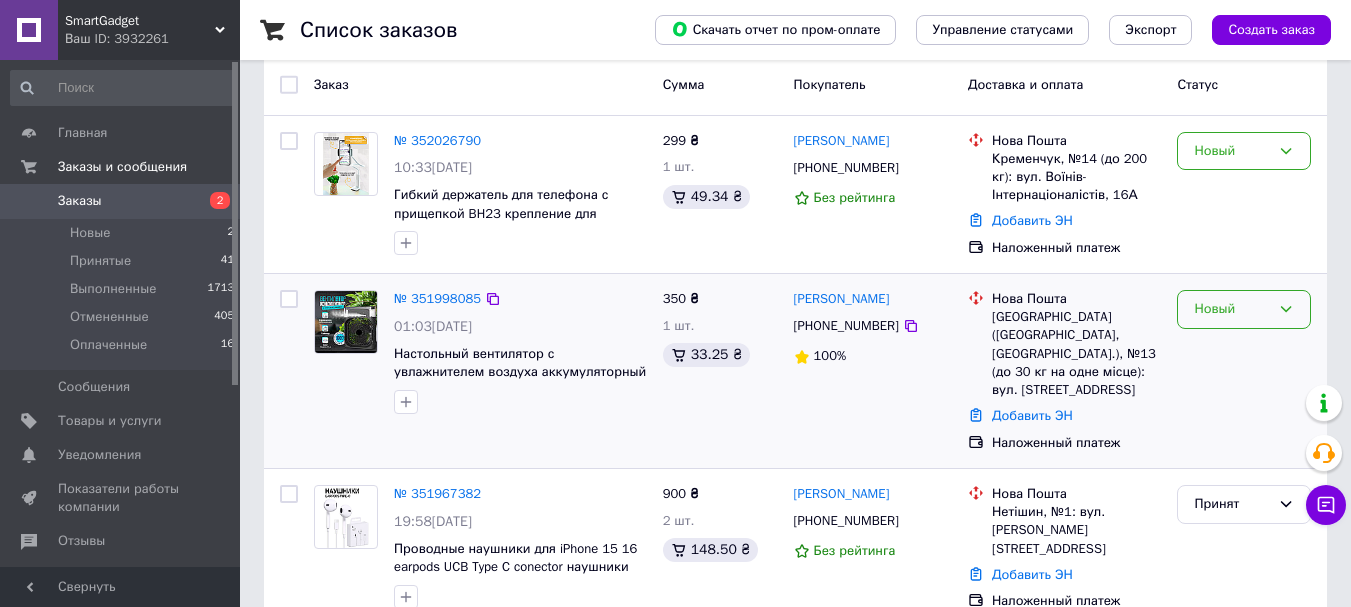 click on "Новый" at bounding box center (1232, 309) 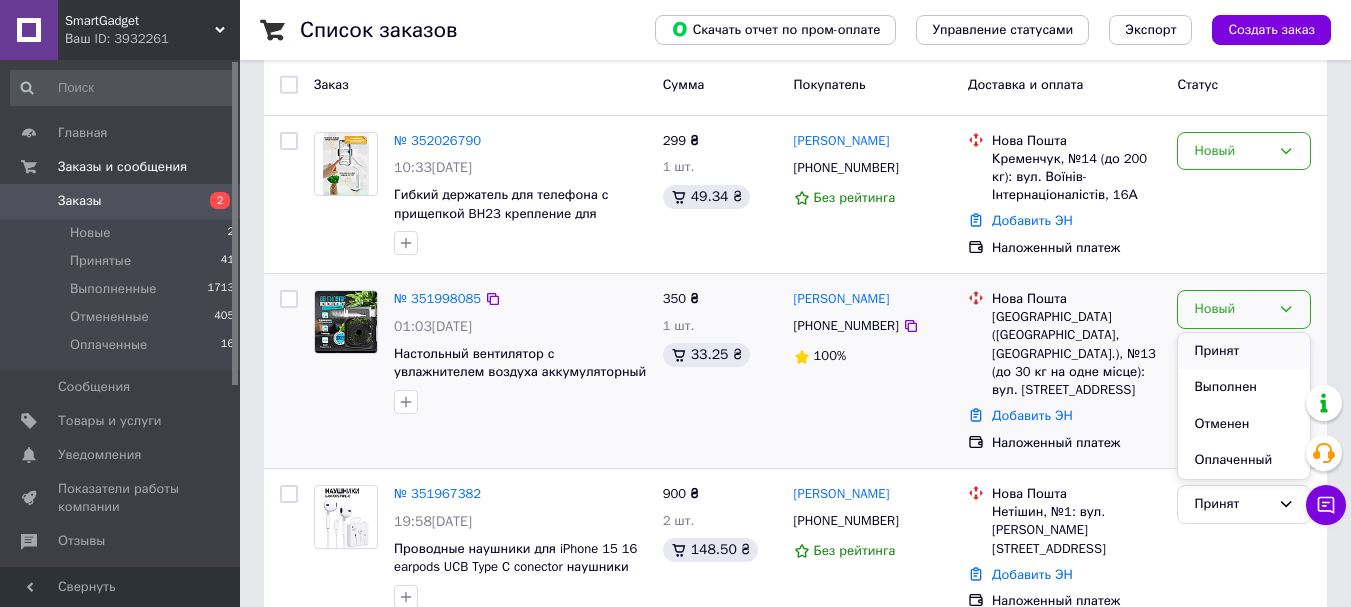 click on "Принят" at bounding box center (1244, 351) 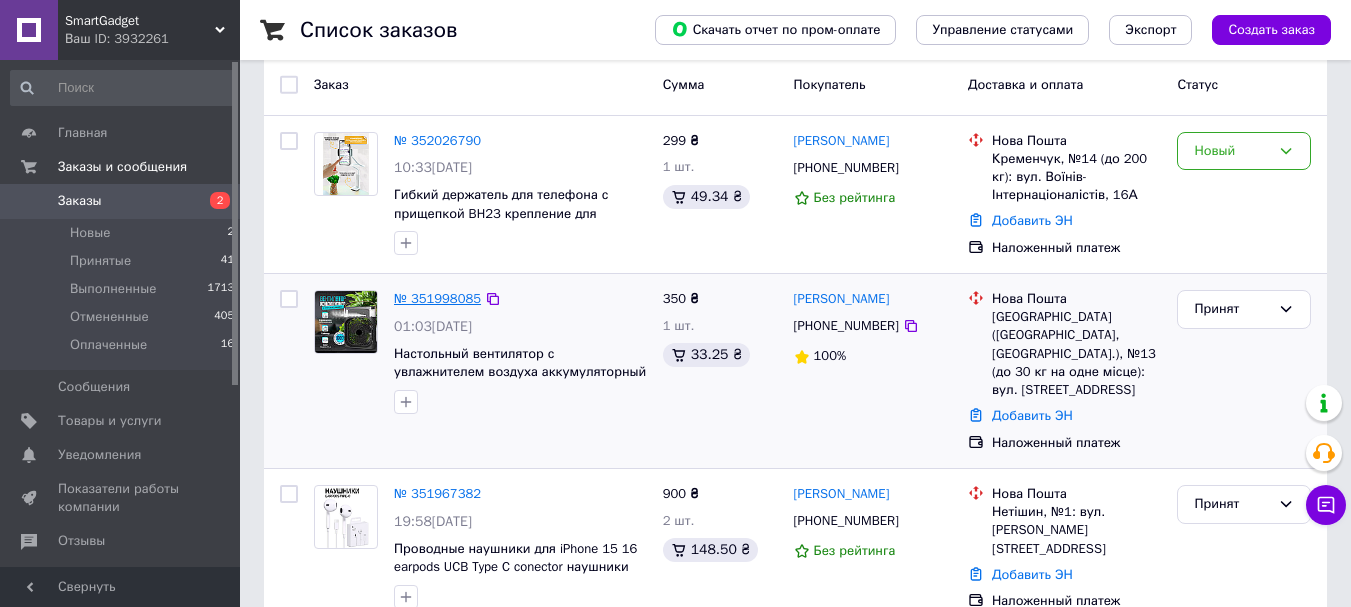 click on "№ 351998085" at bounding box center [437, 298] 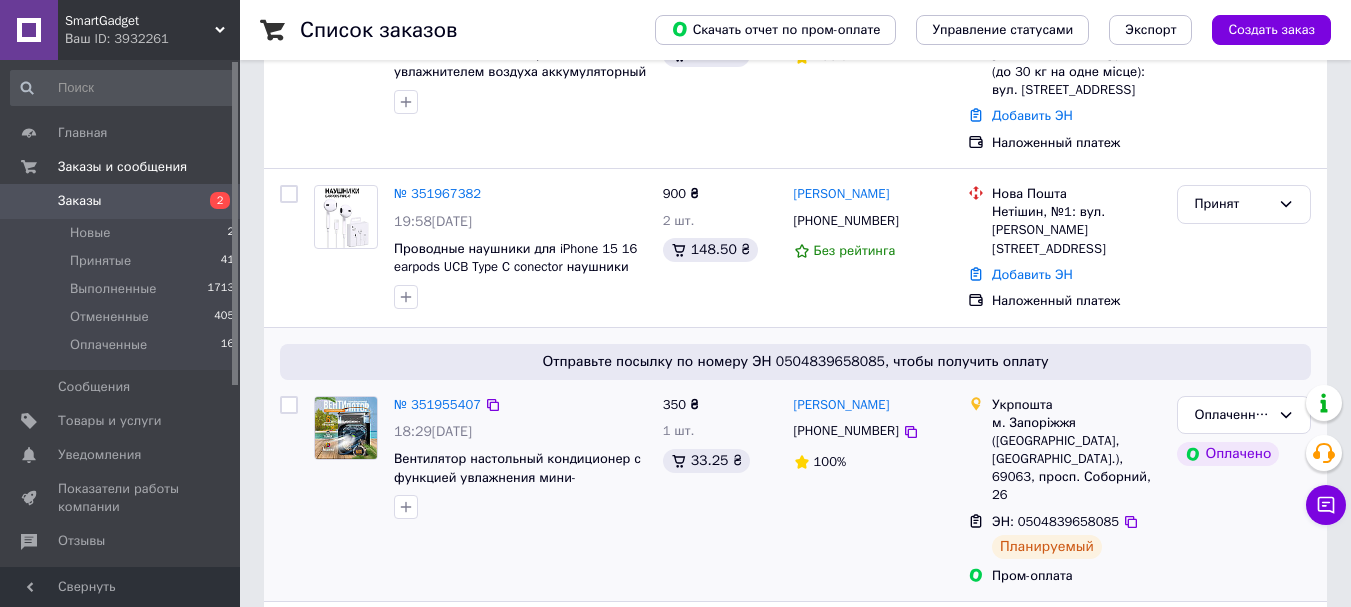 scroll, scrollTop: 600, scrollLeft: 0, axis: vertical 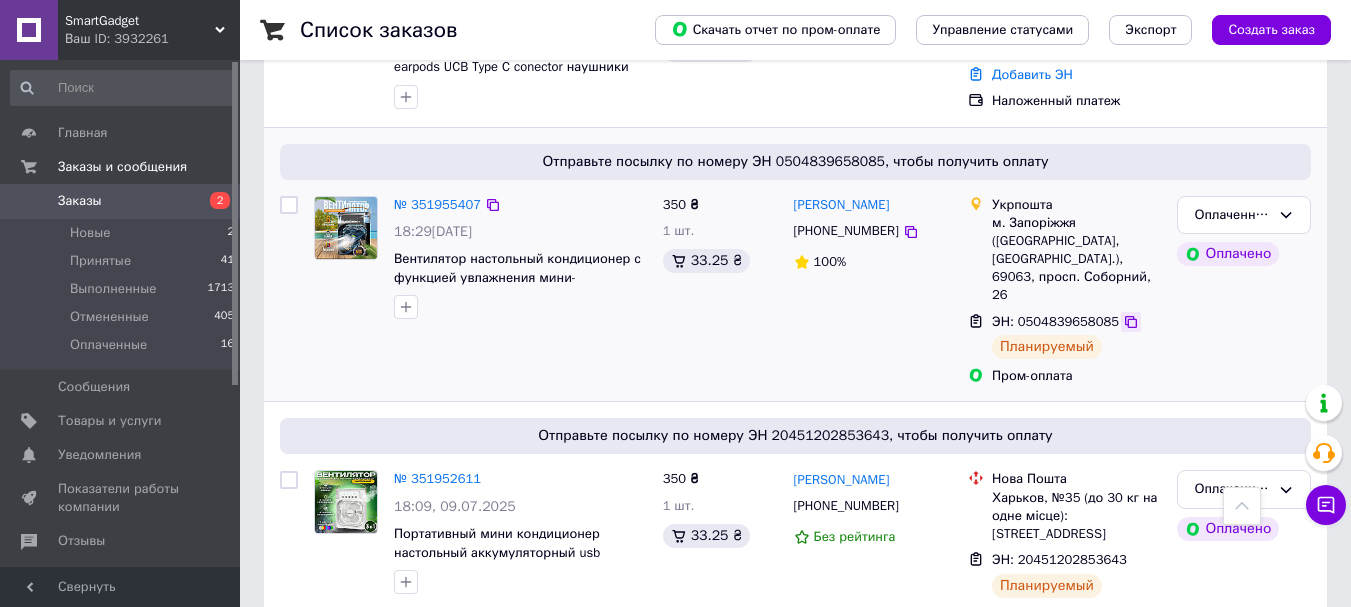click 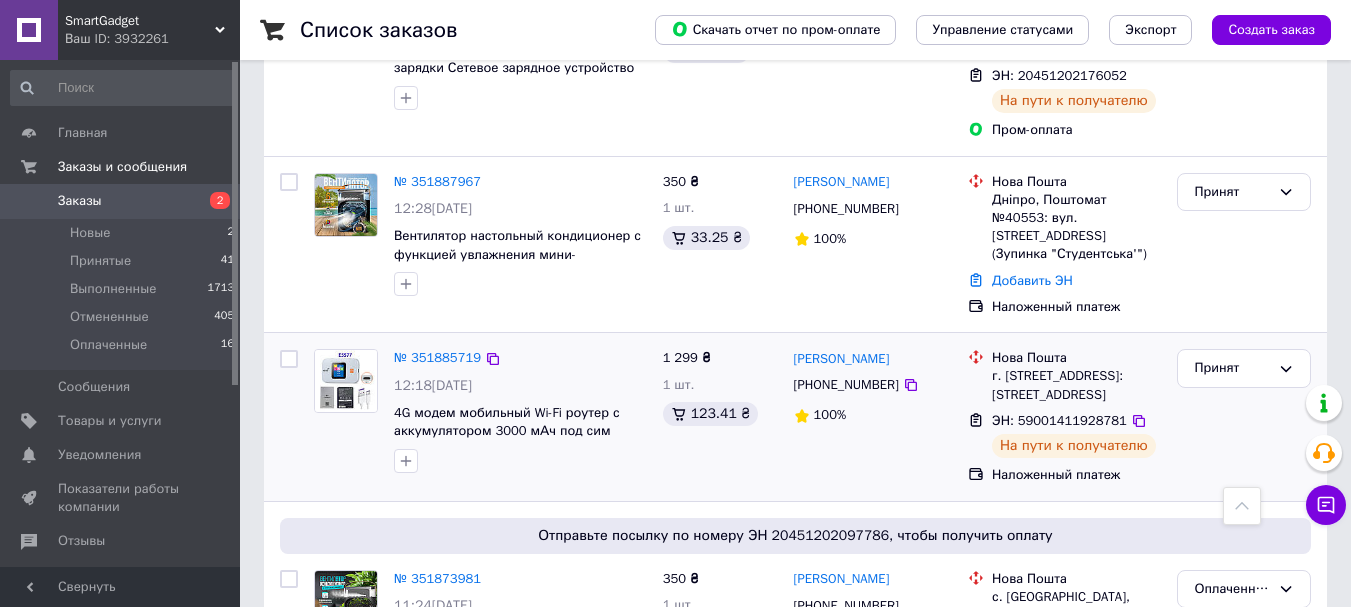 scroll, scrollTop: 3789, scrollLeft: 0, axis: vertical 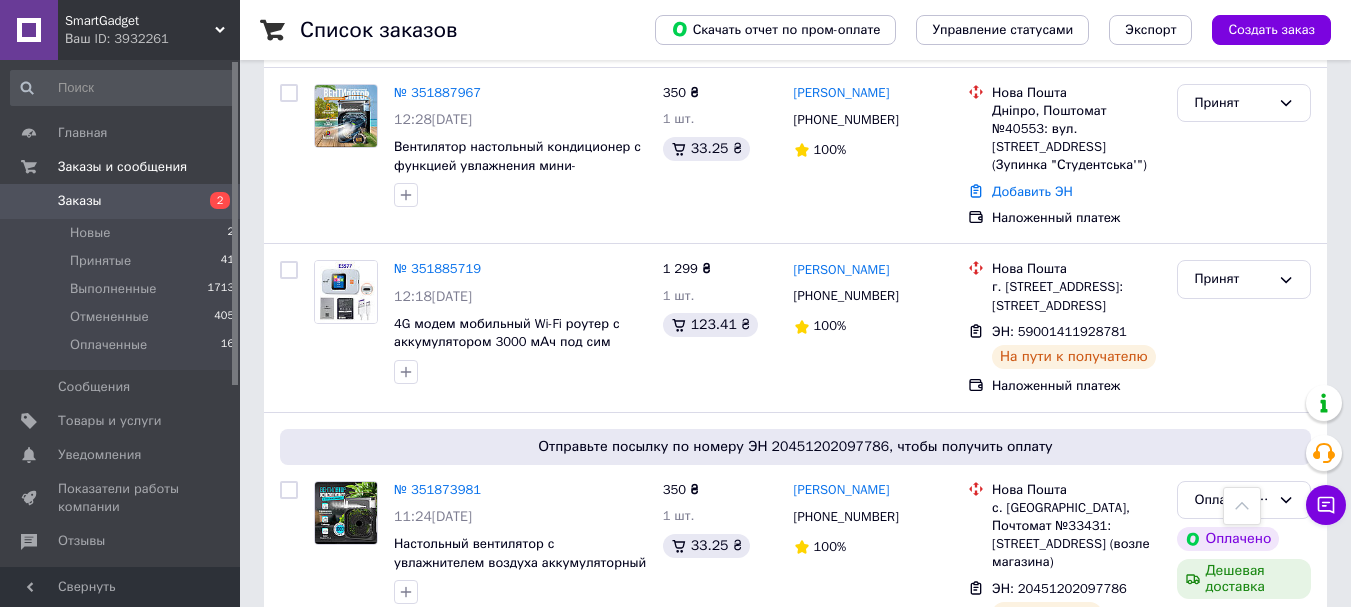 click on "2" at bounding box center (327, 713) 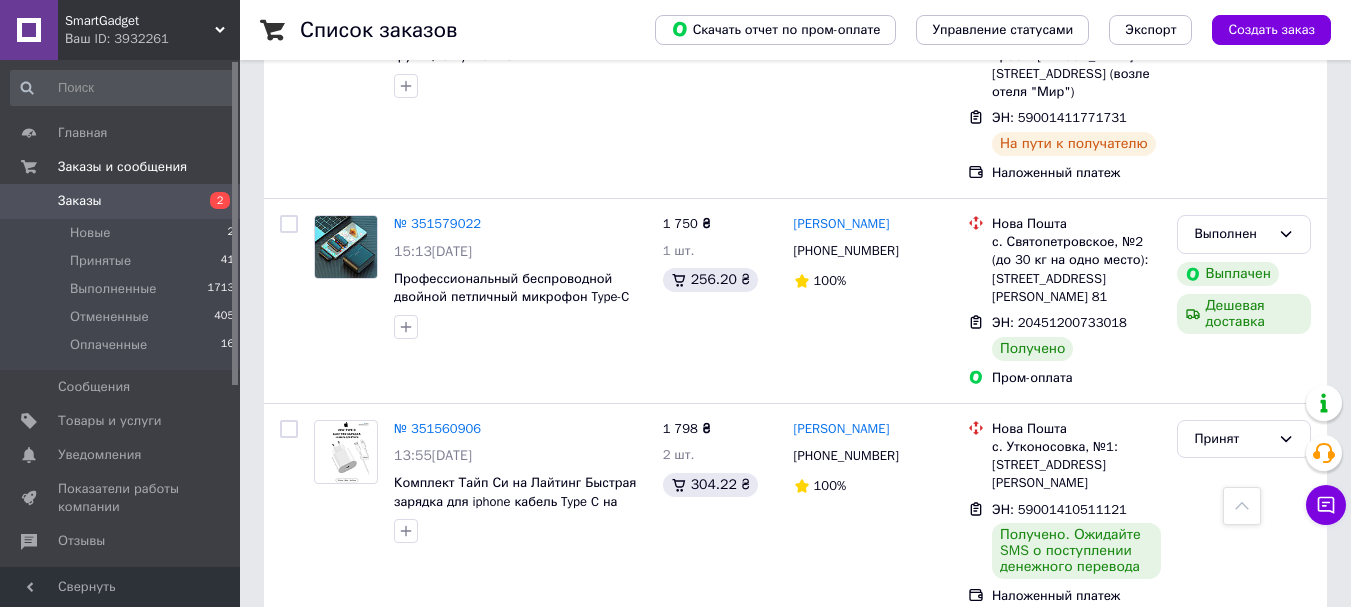 scroll, scrollTop: 3600, scrollLeft: 0, axis: vertical 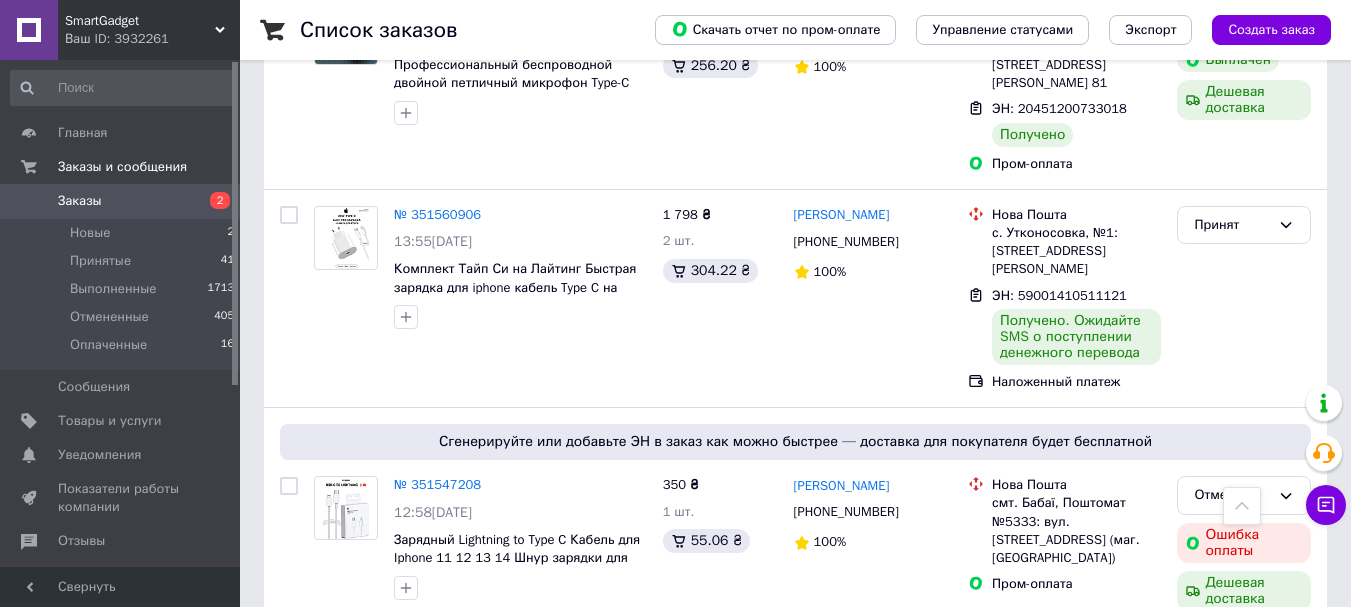 click on "3" at bounding box center (505, 874) 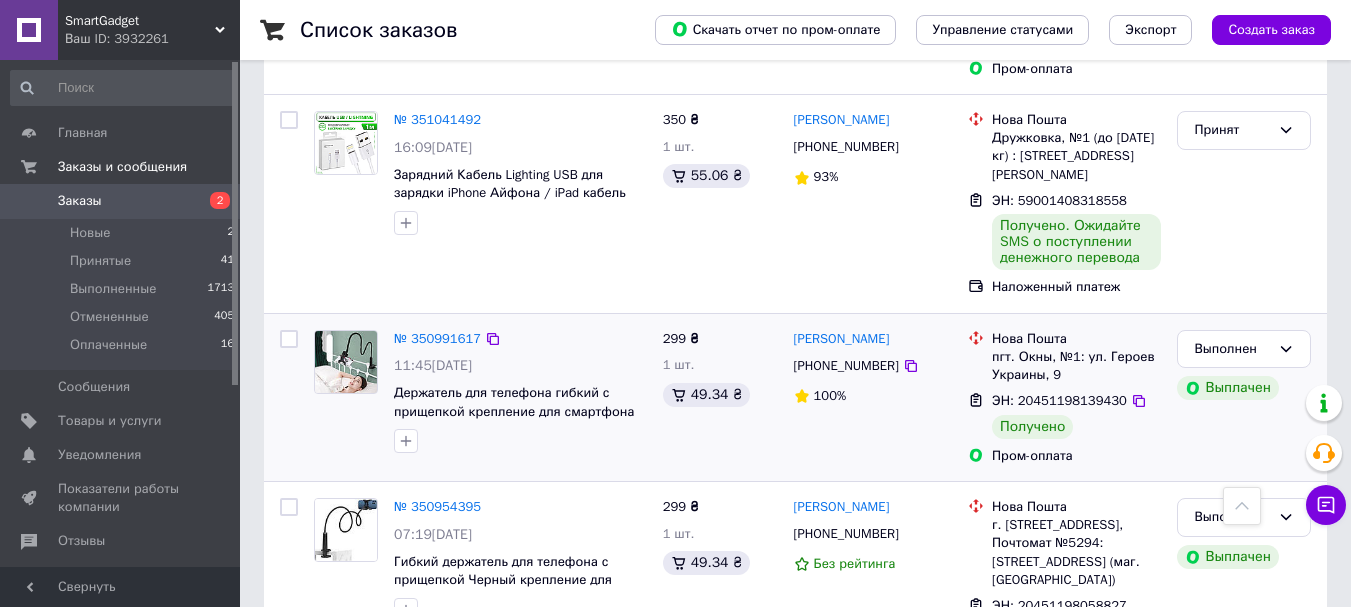 scroll, scrollTop: 3681, scrollLeft: 0, axis: vertical 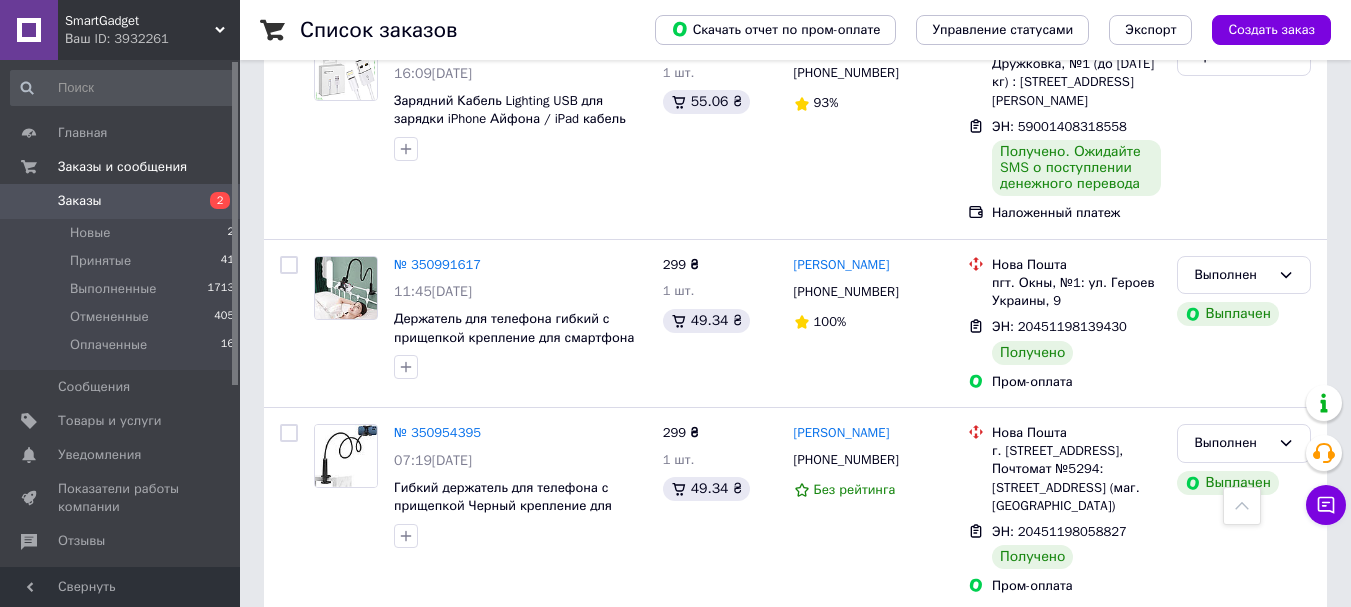 click on "2" at bounding box center (460, 657) 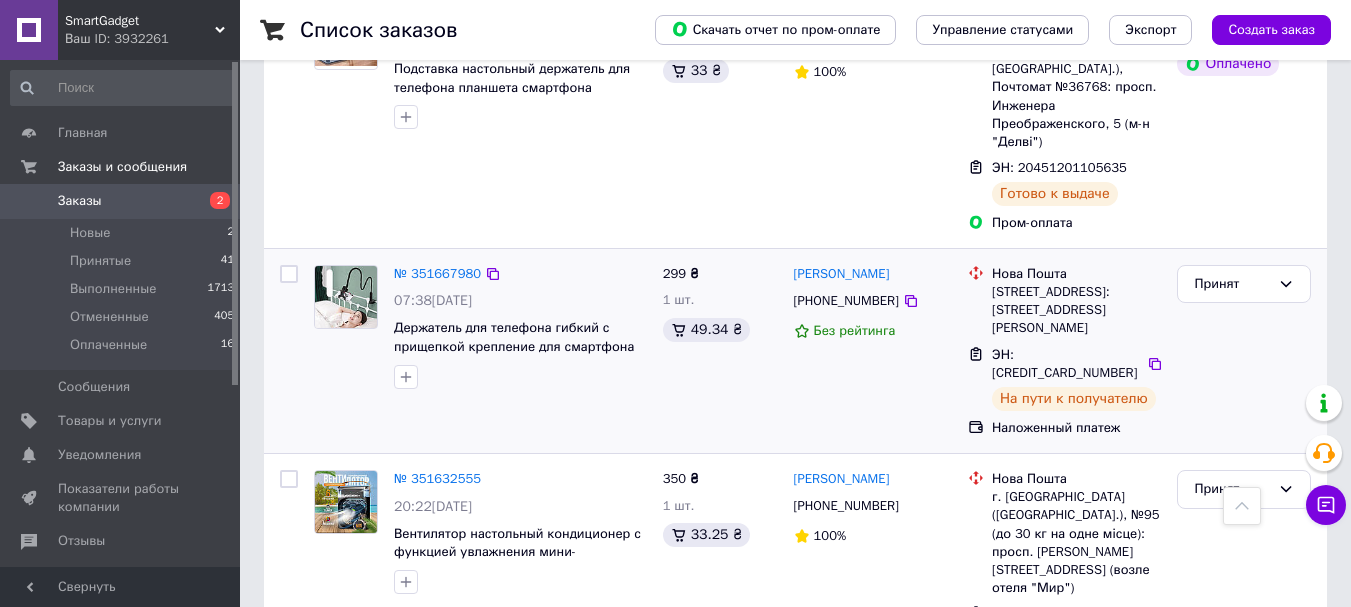 scroll, scrollTop: 3100, scrollLeft: 0, axis: vertical 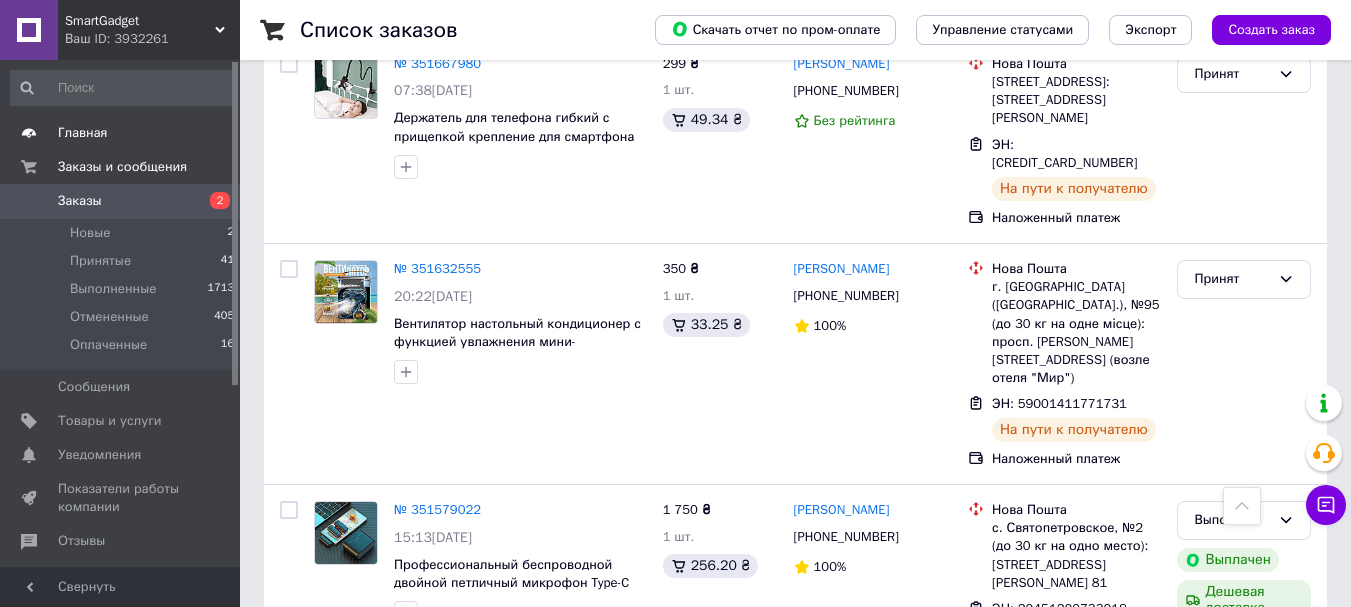 click on "Главная" at bounding box center [123, 133] 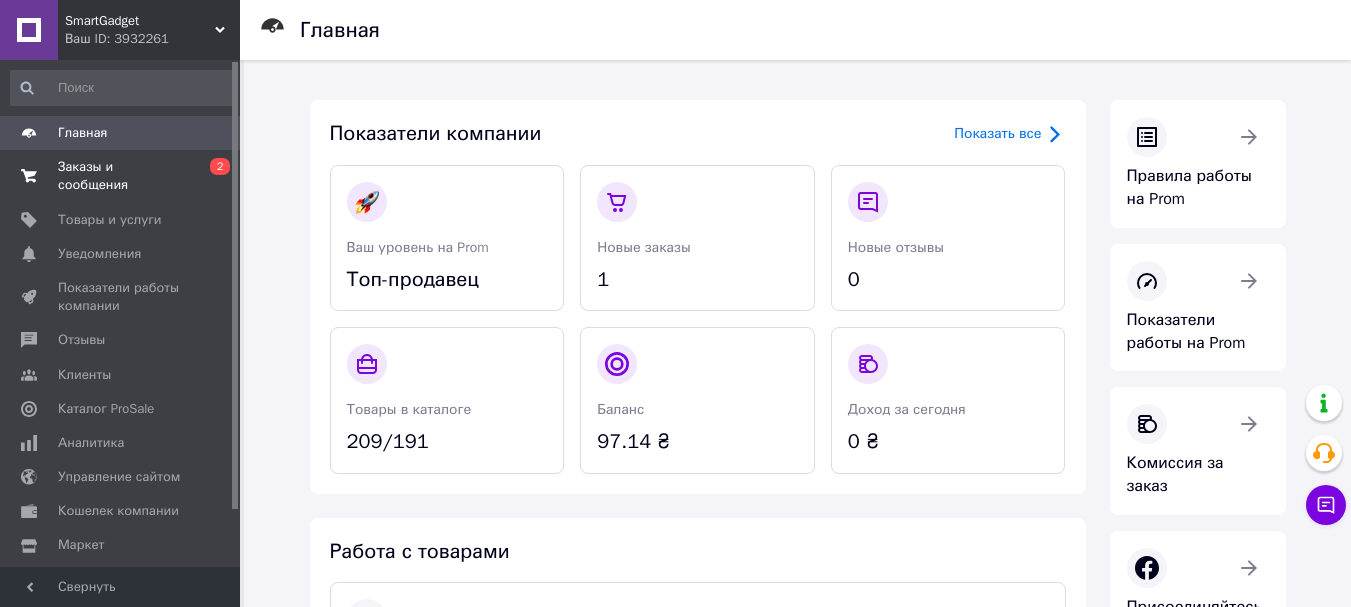 click on "Заказы и сообщения" at bounding box center [121, 176] 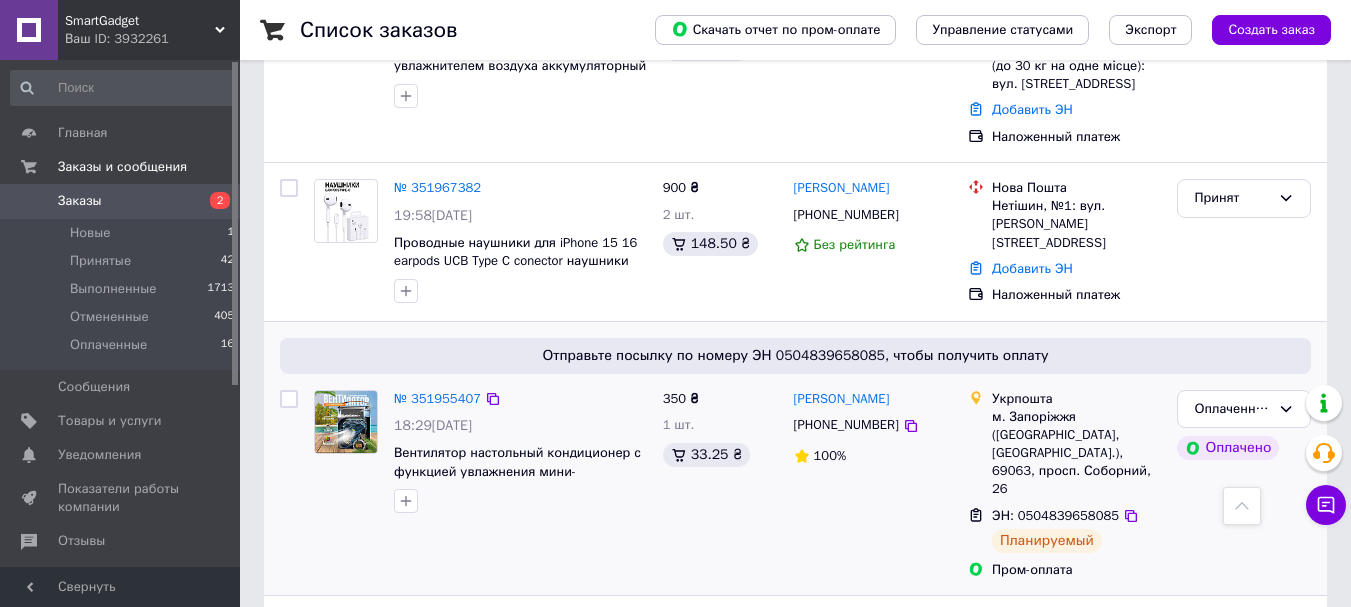 scroll, scrollTop: 800, scrollLeft: 0, axis: vertical 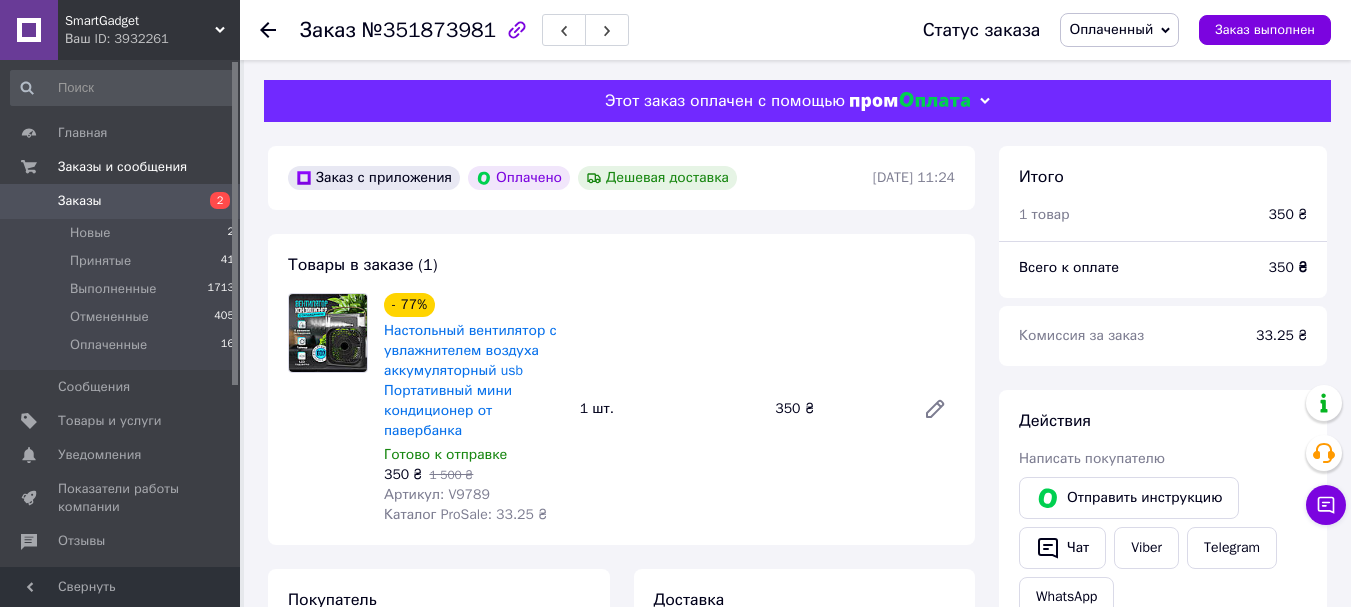 drag, startPoint x: 450, startPoint y: 380, endPoint x: 604, endPoint y: 0, distance: 410.0195 